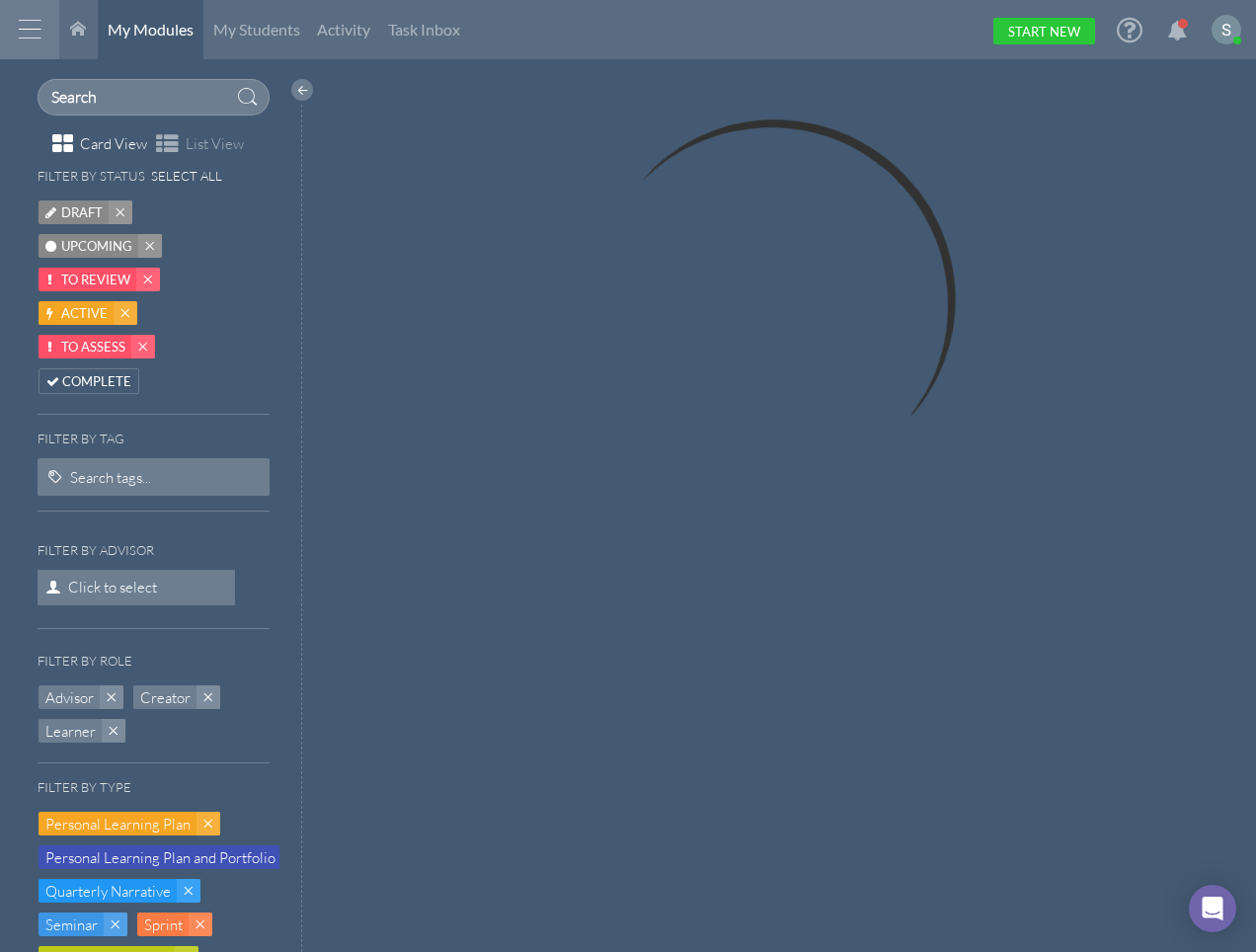 scroll, scrollTop: 0, scrollLeft: 0, axis: both 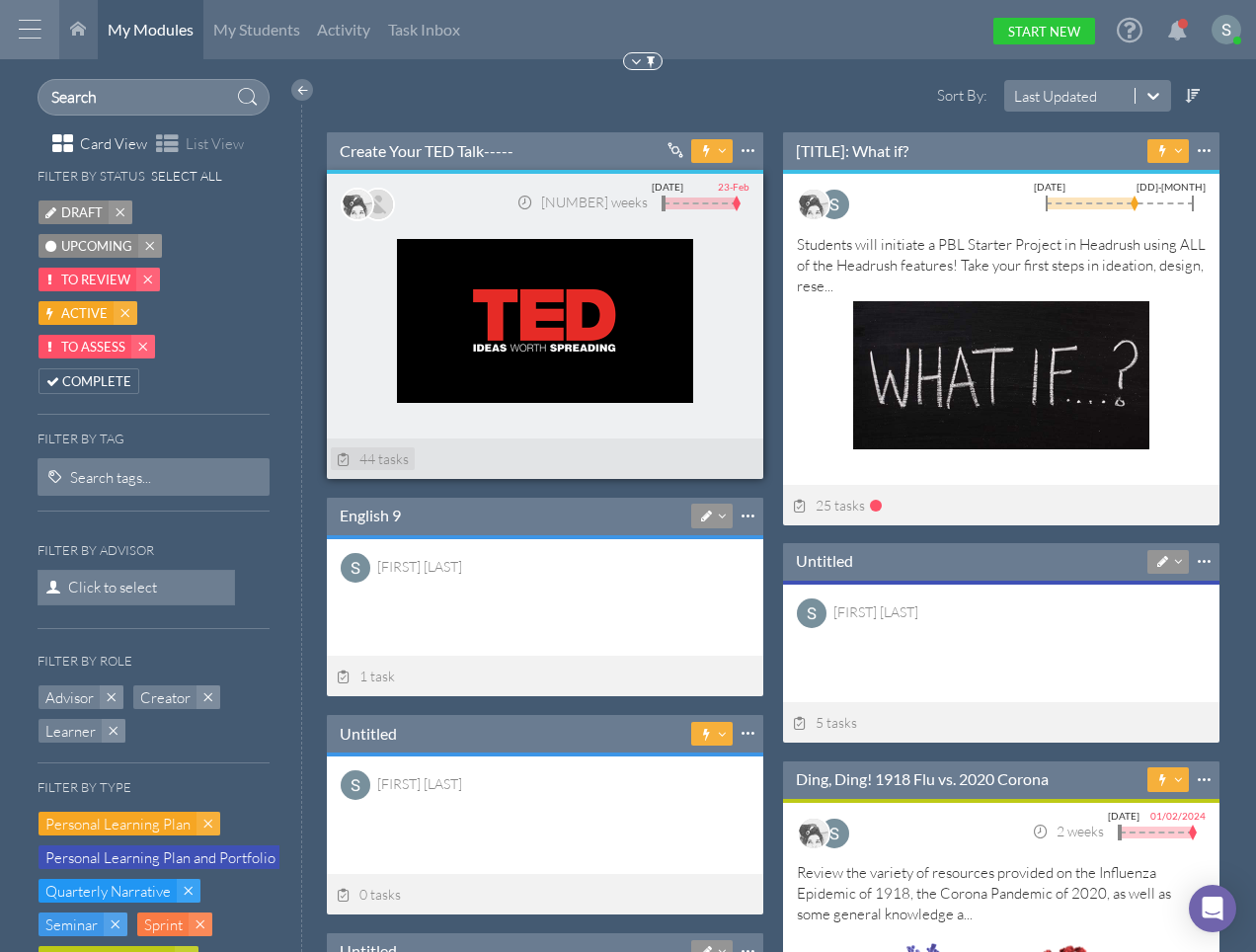click on "44 tasks" at bounding box center (373, 458) 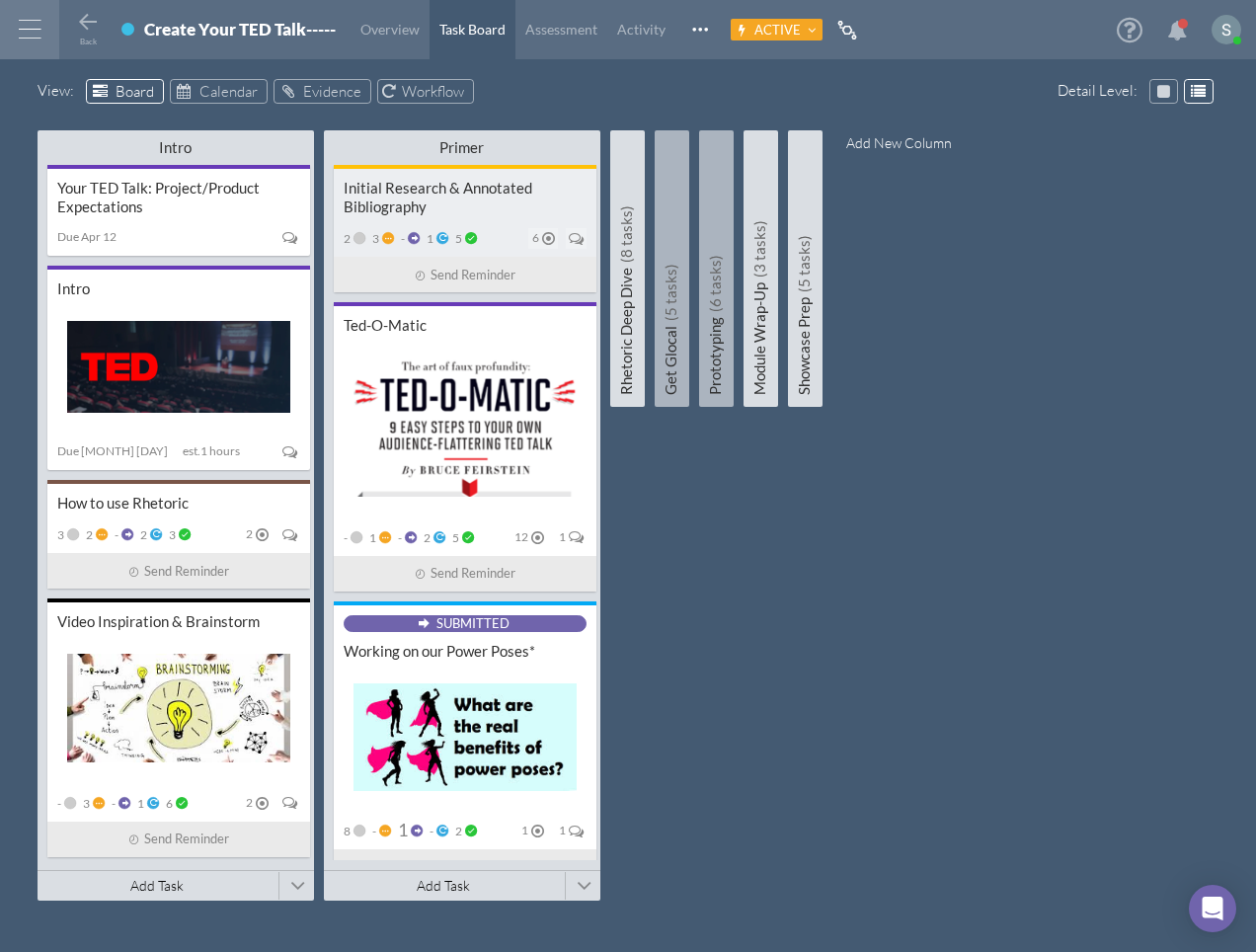 click on "[NUMBER] [NUMBER] - [NUMBER] [NUMBER] [NUMBER]" at bounding box center (465, 238) 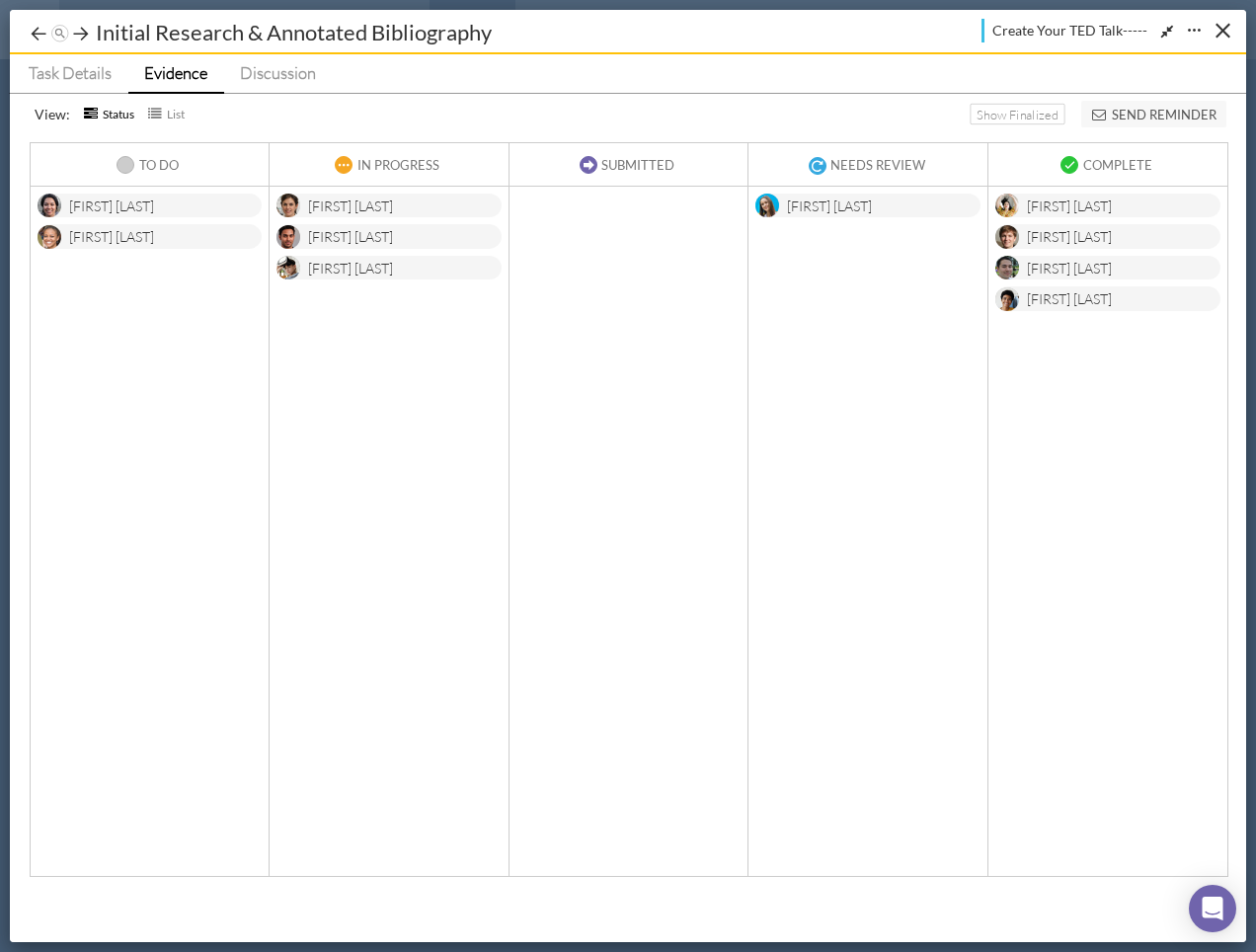 click on "[FIRST] [LAST]" at bounding box center [351, 207] 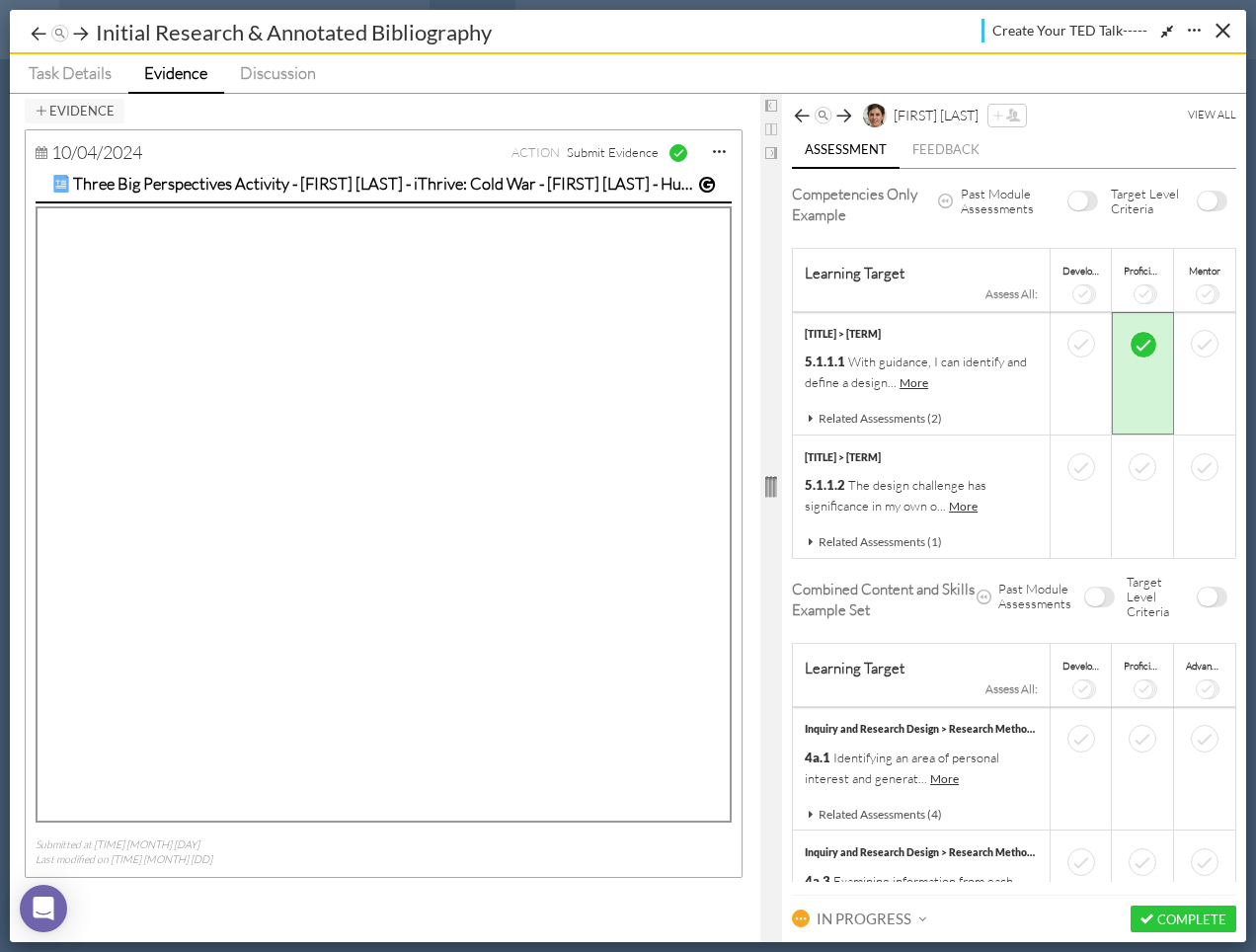 click at bounding box center (771, 492) 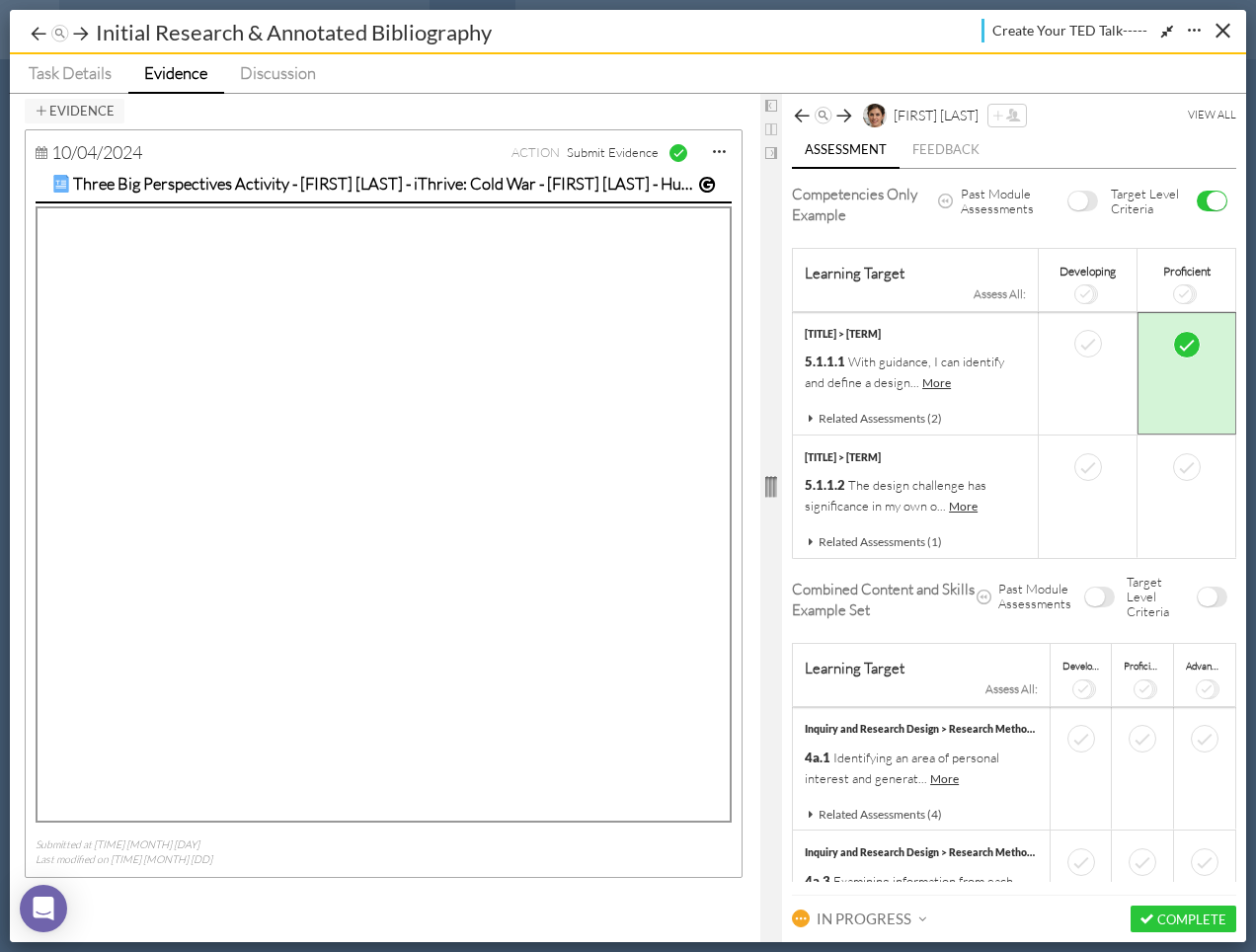click on "ON" at bounding box center (1217, 200) 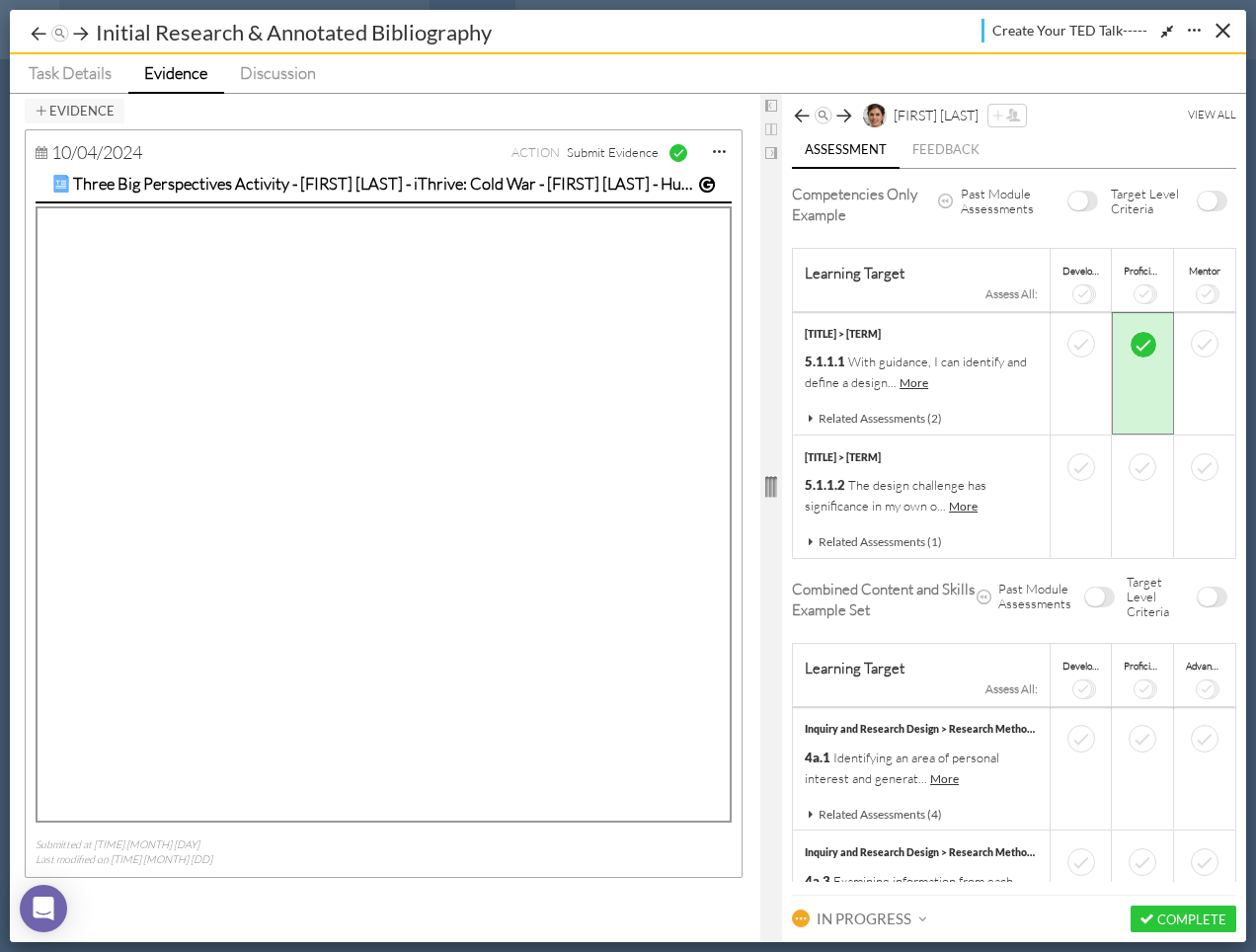 click on "OFF" at bounding box center [1208, 596] 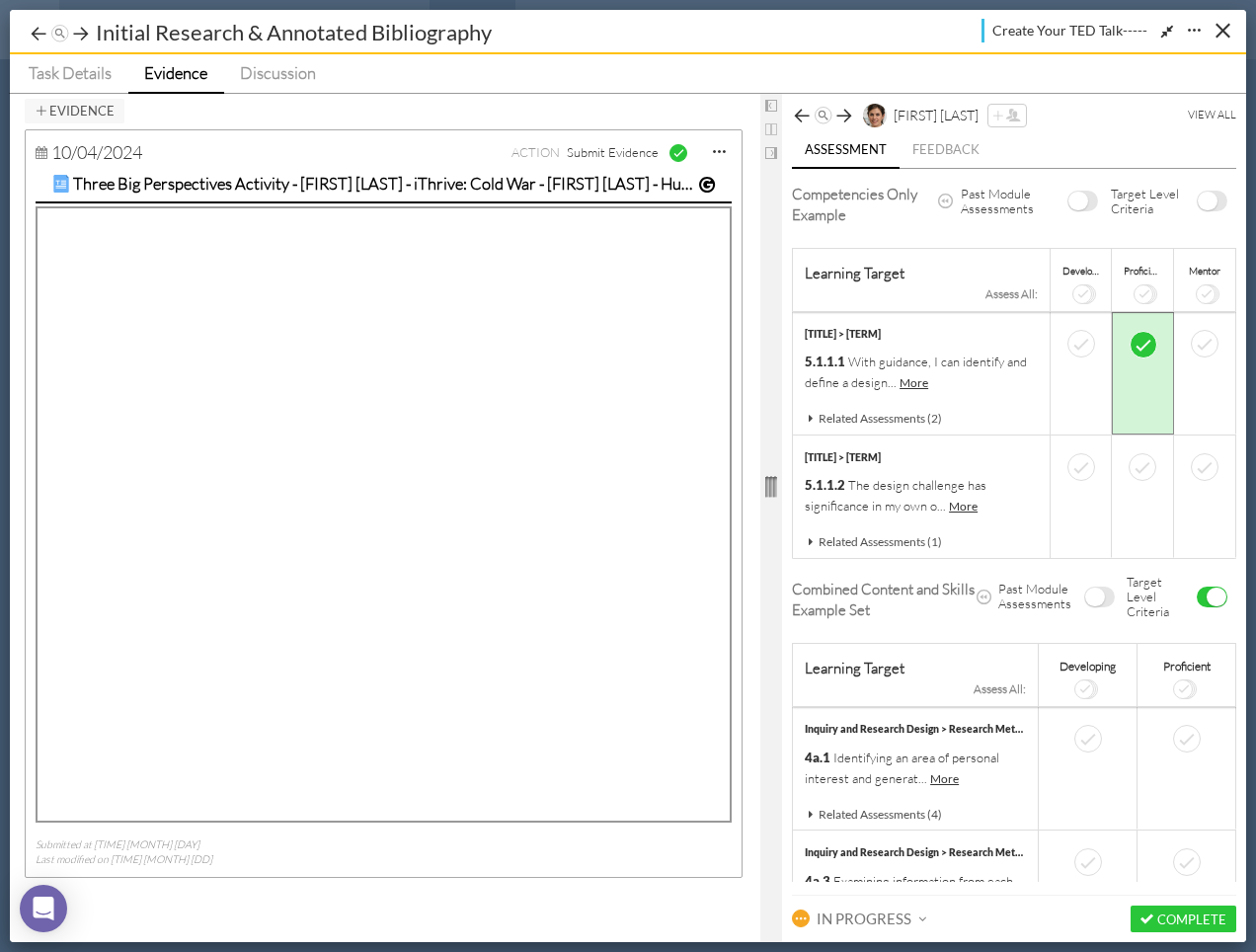 click on "ON   OFF" at bounding box center (1212, 596) 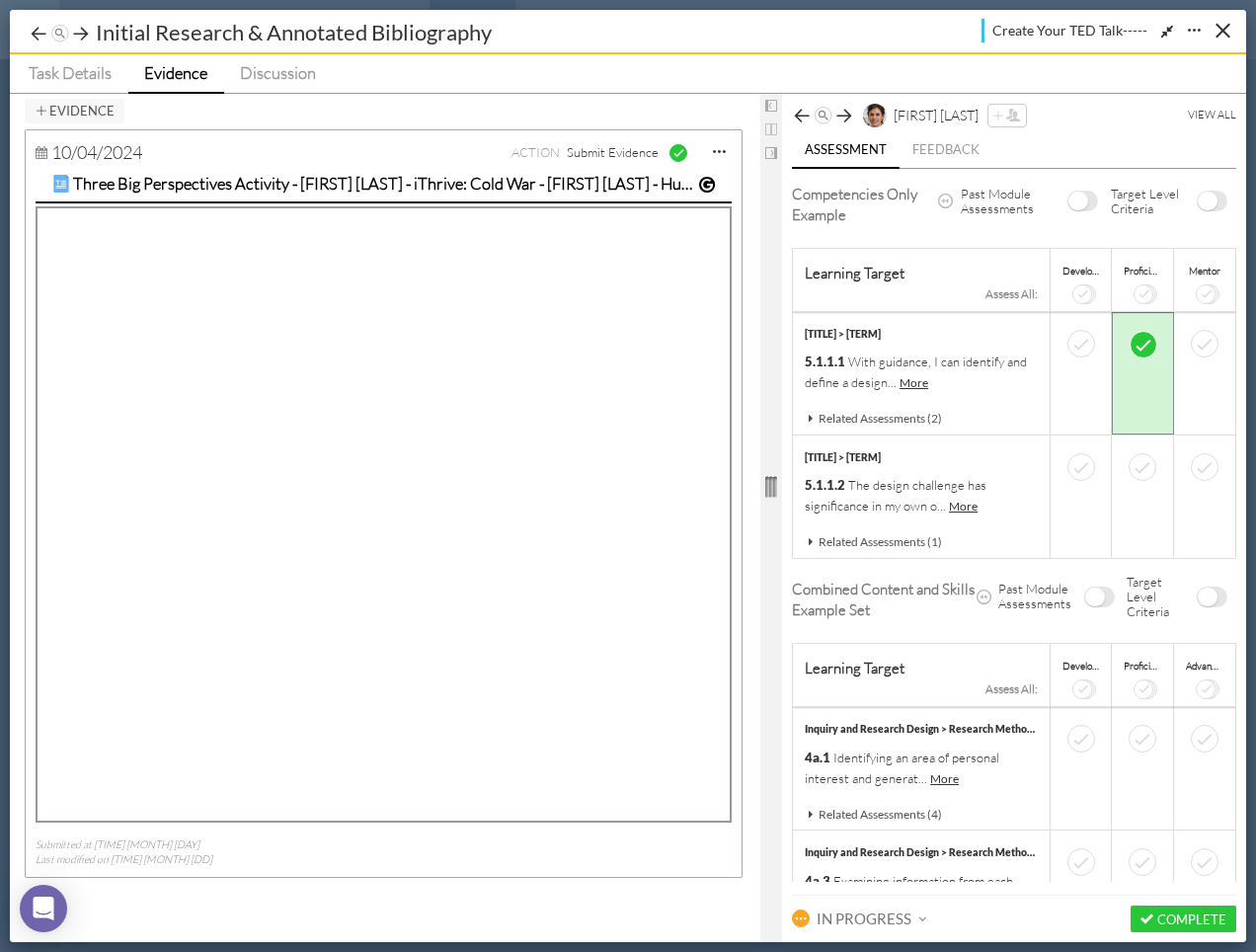 click on "OFF" at bounding box center [1095, 596] 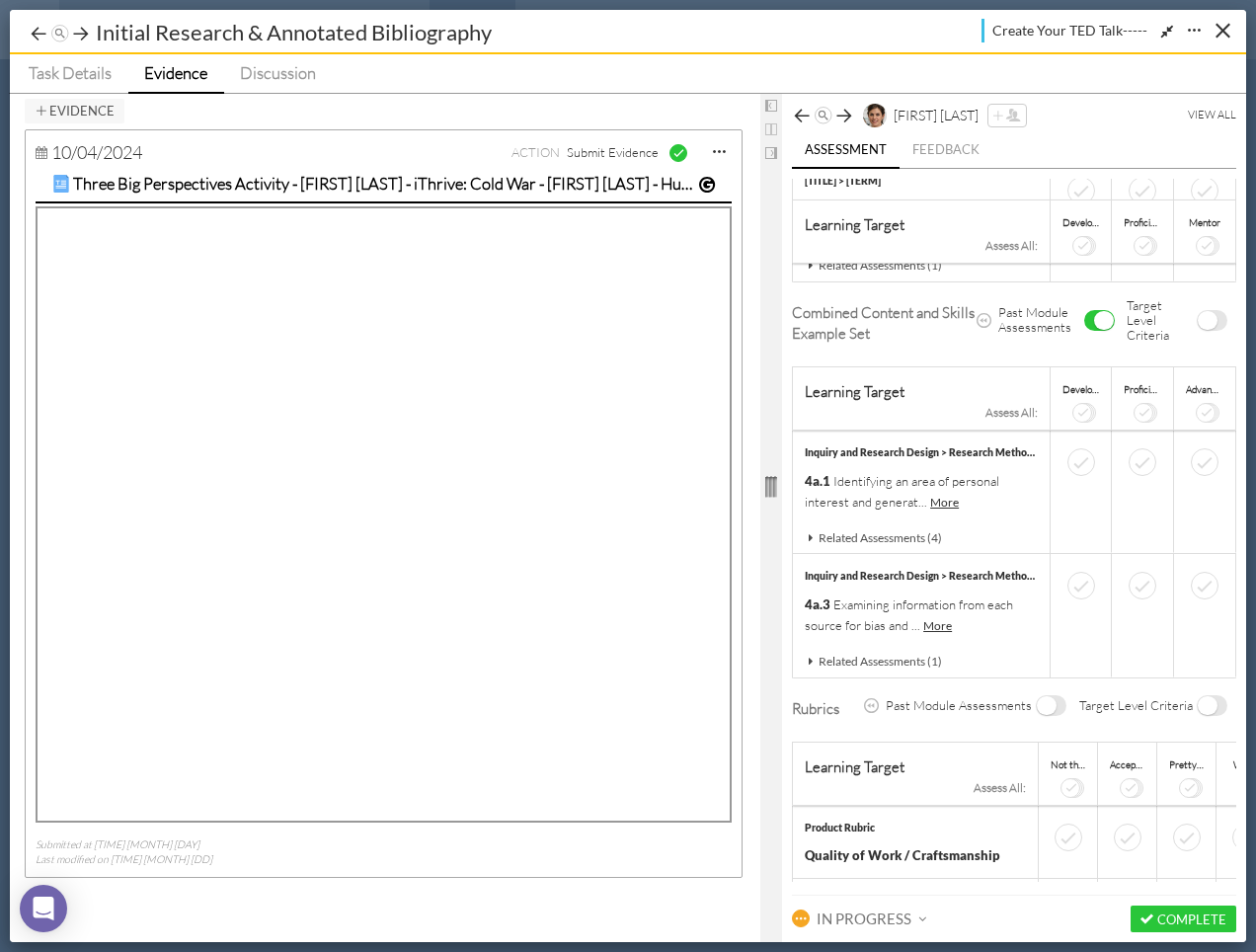 click on "OFF" at bounding box center (1047, 705) 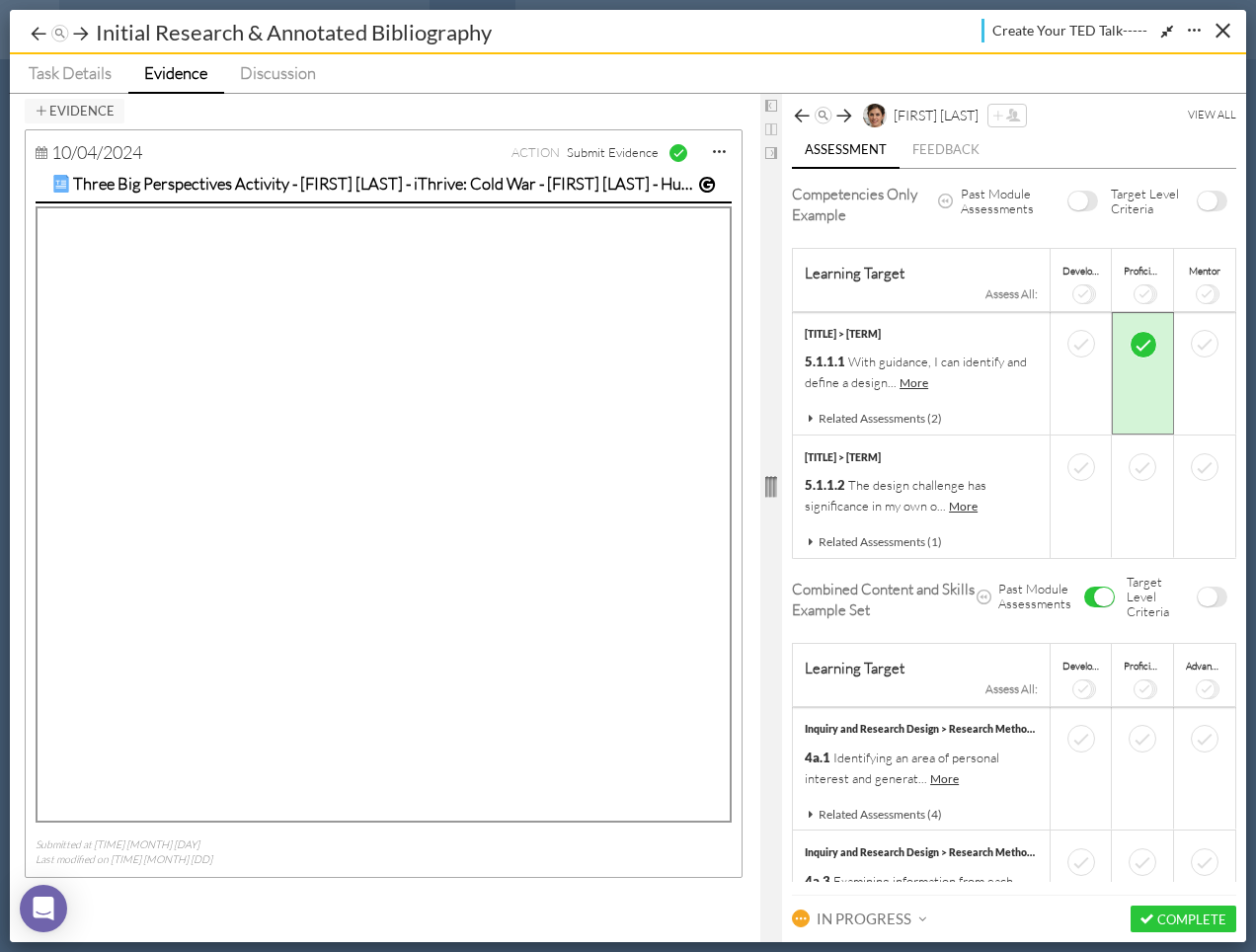 click on "OFF" at bounding box center (1078, 200) 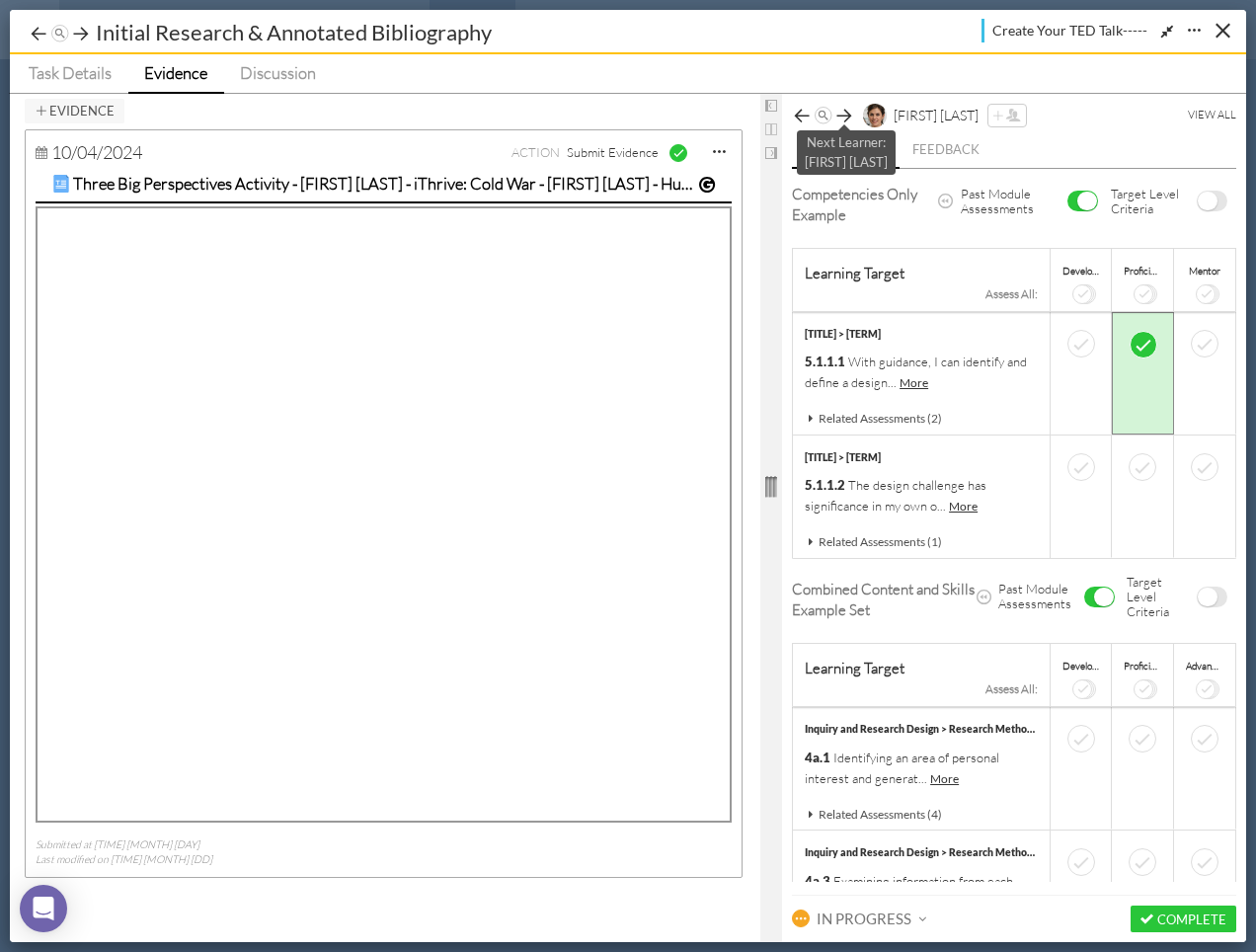 click at bounding box center [844, 116] 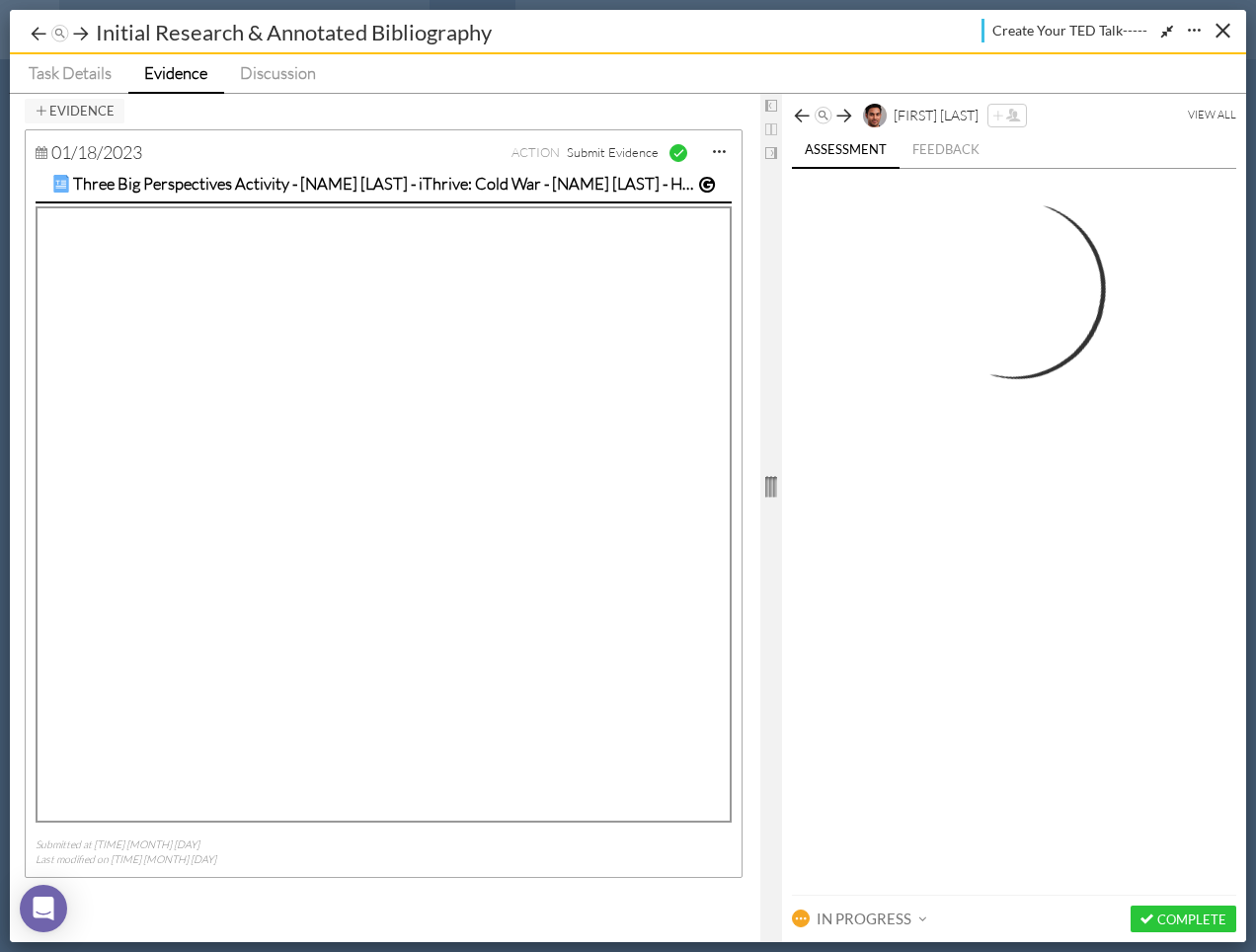 click at bounding box center (844, 116) 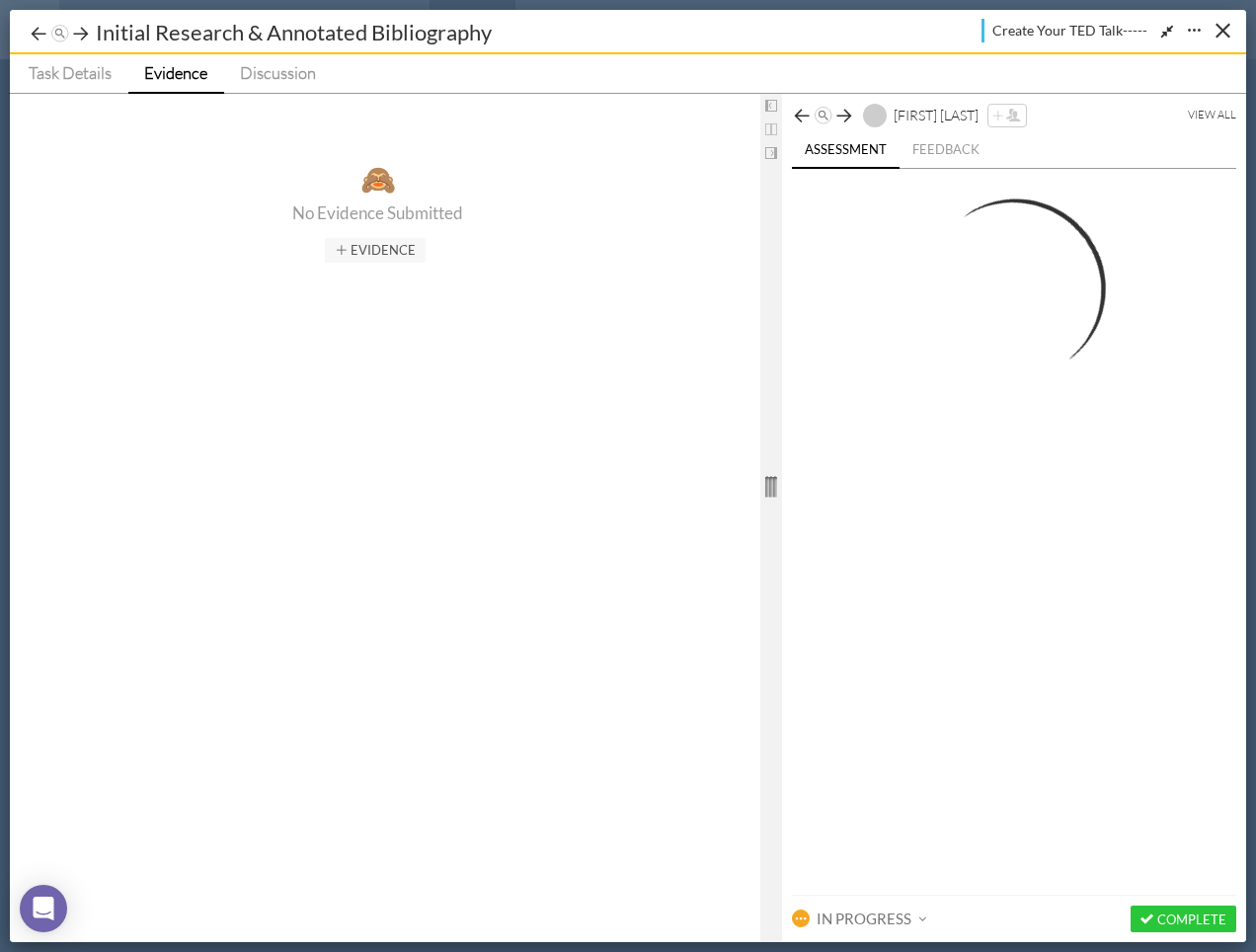 click at bounding box center [844, 116] 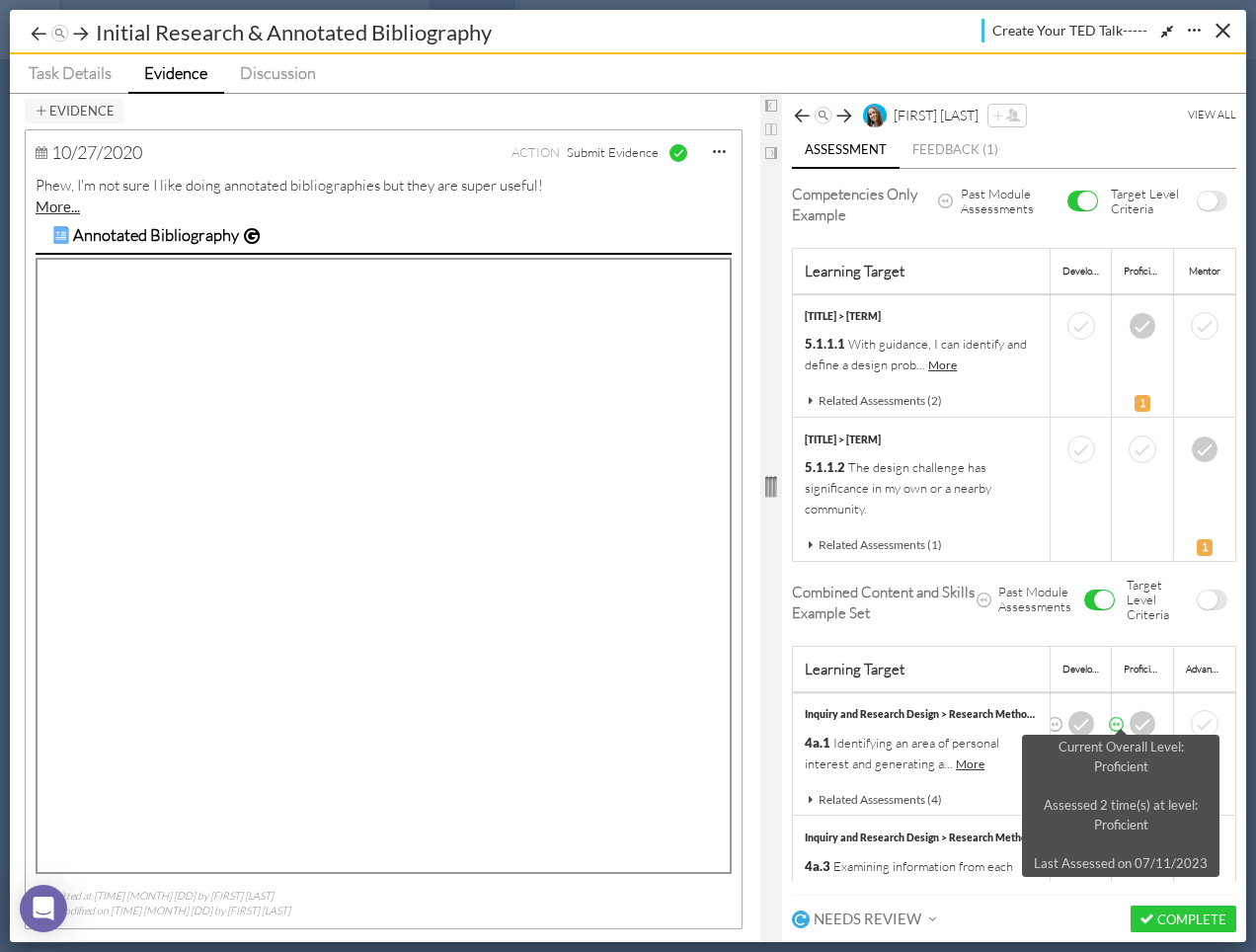 click at bounding box center [1116, 724] 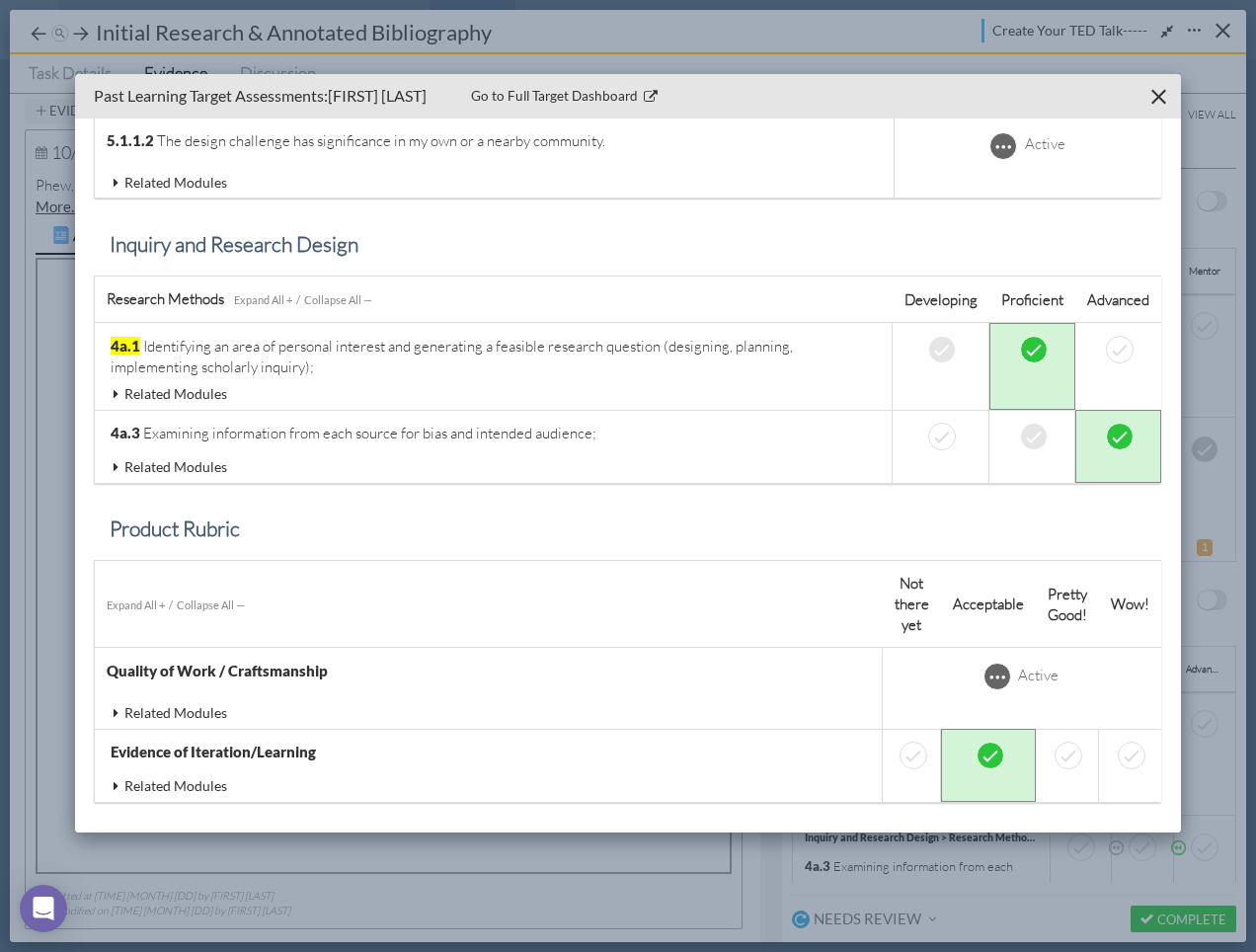 click at bounding box center [116, 394] 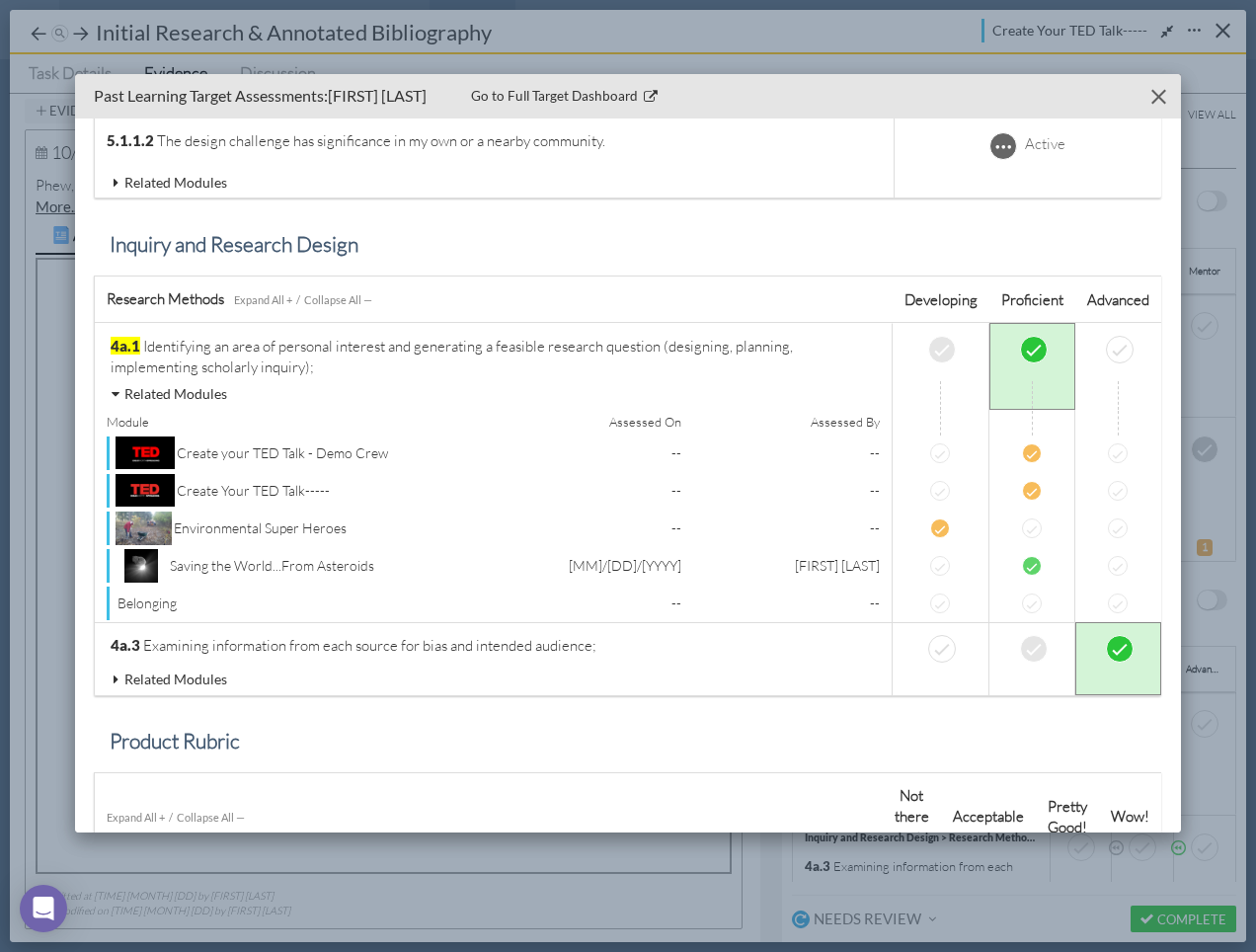 click at bounding box center (1158, 96) 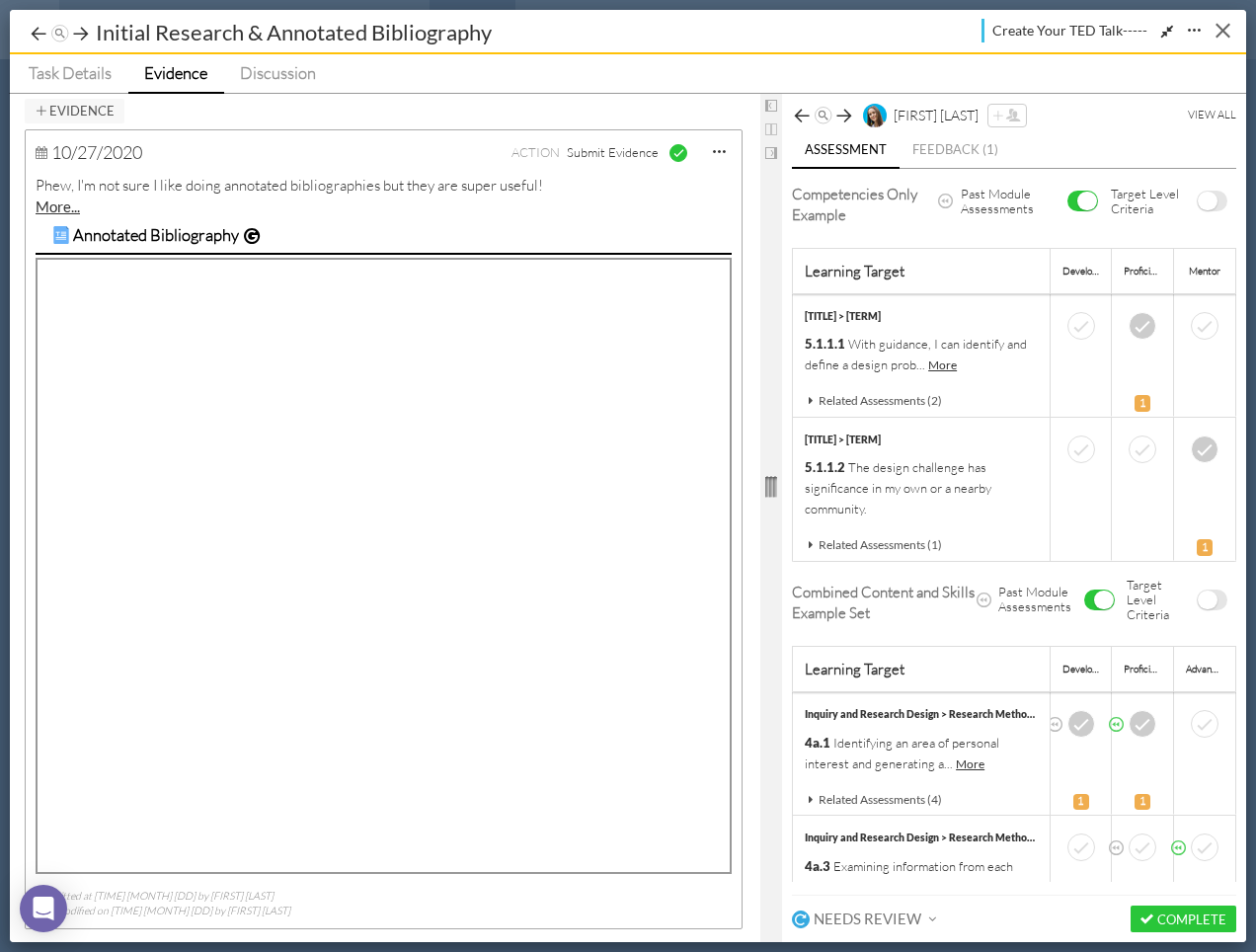 click at bounding box center [1222, 30] 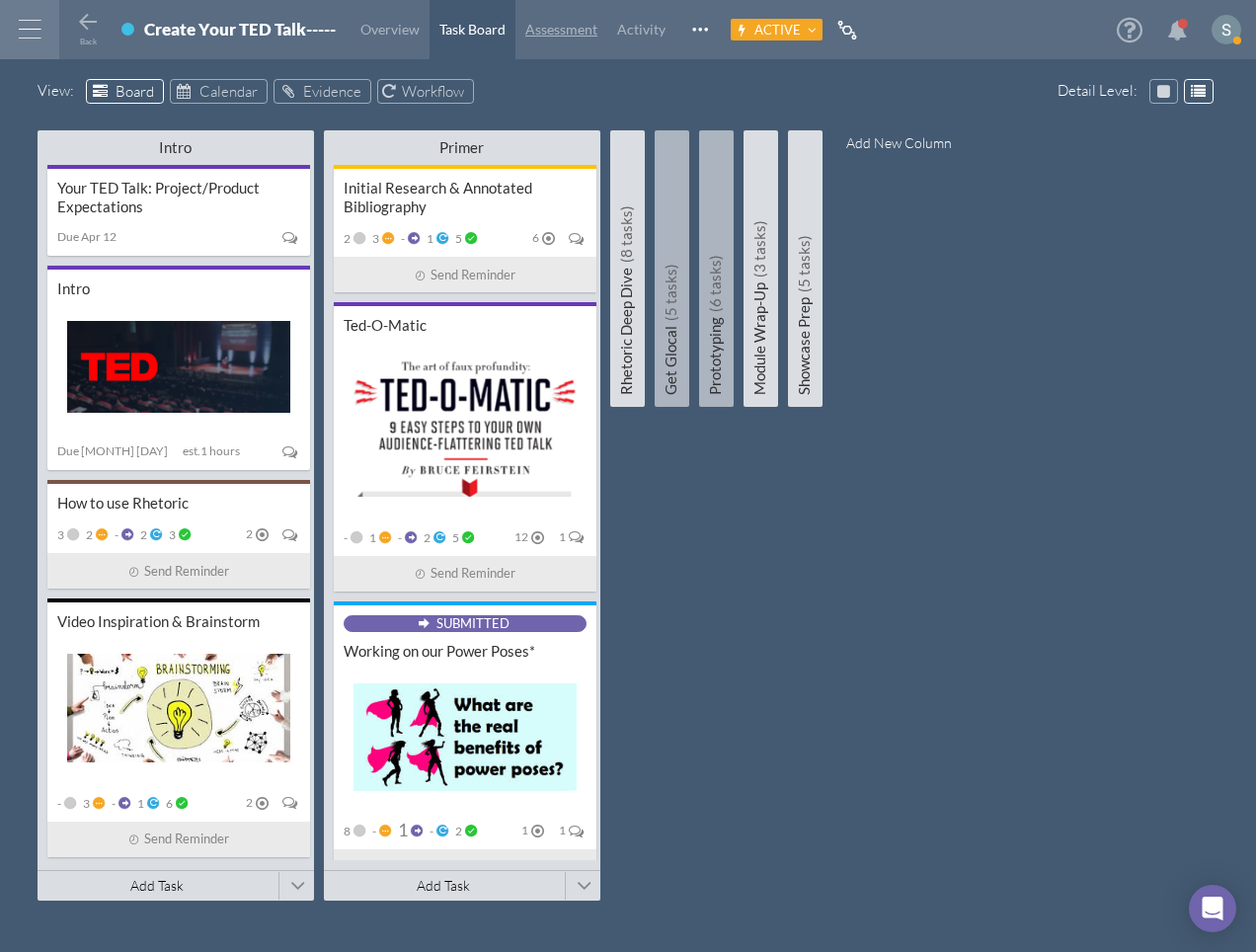 click on "Assessment" at bounding box center (561, 29) 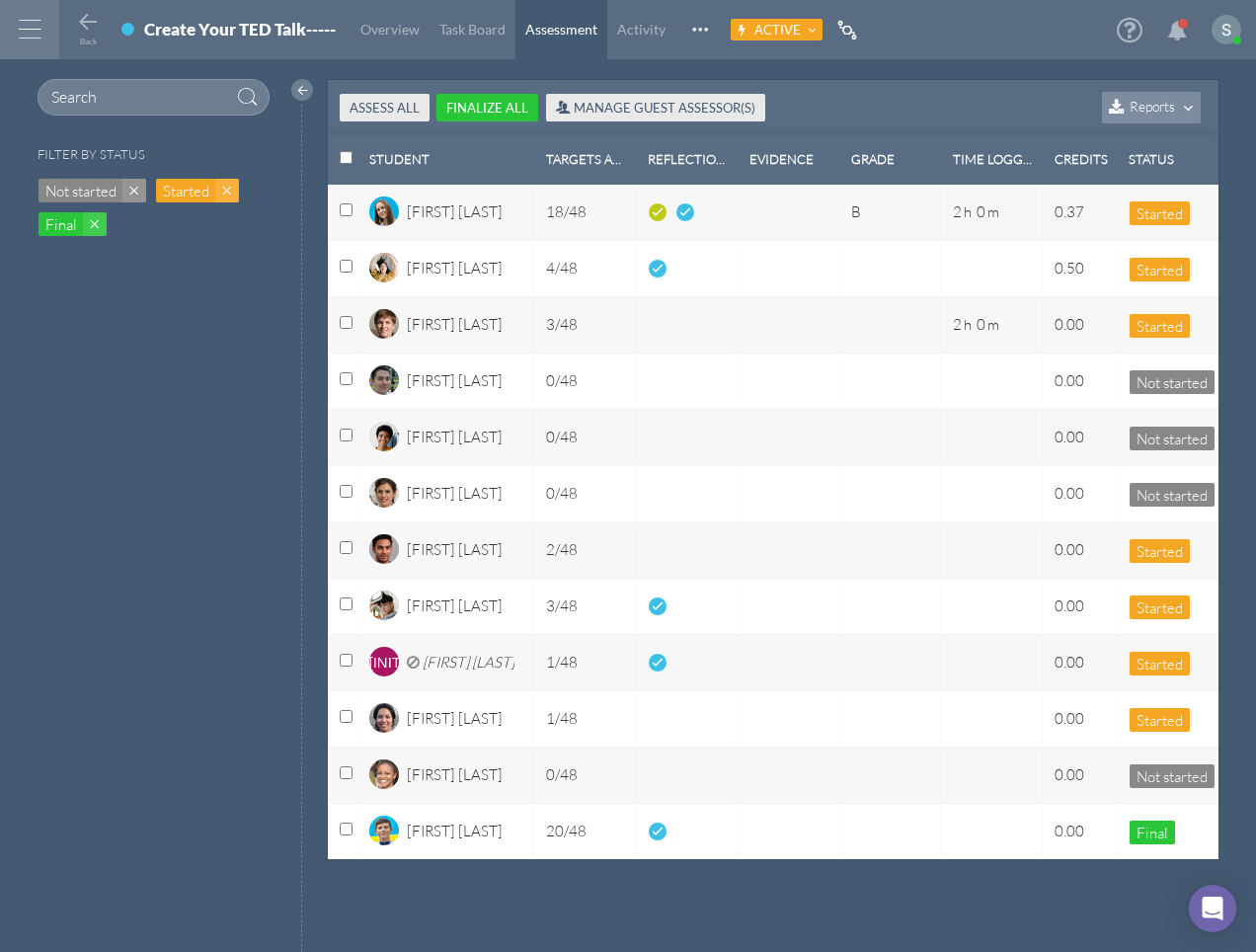 click at bounding box center [346, 157] 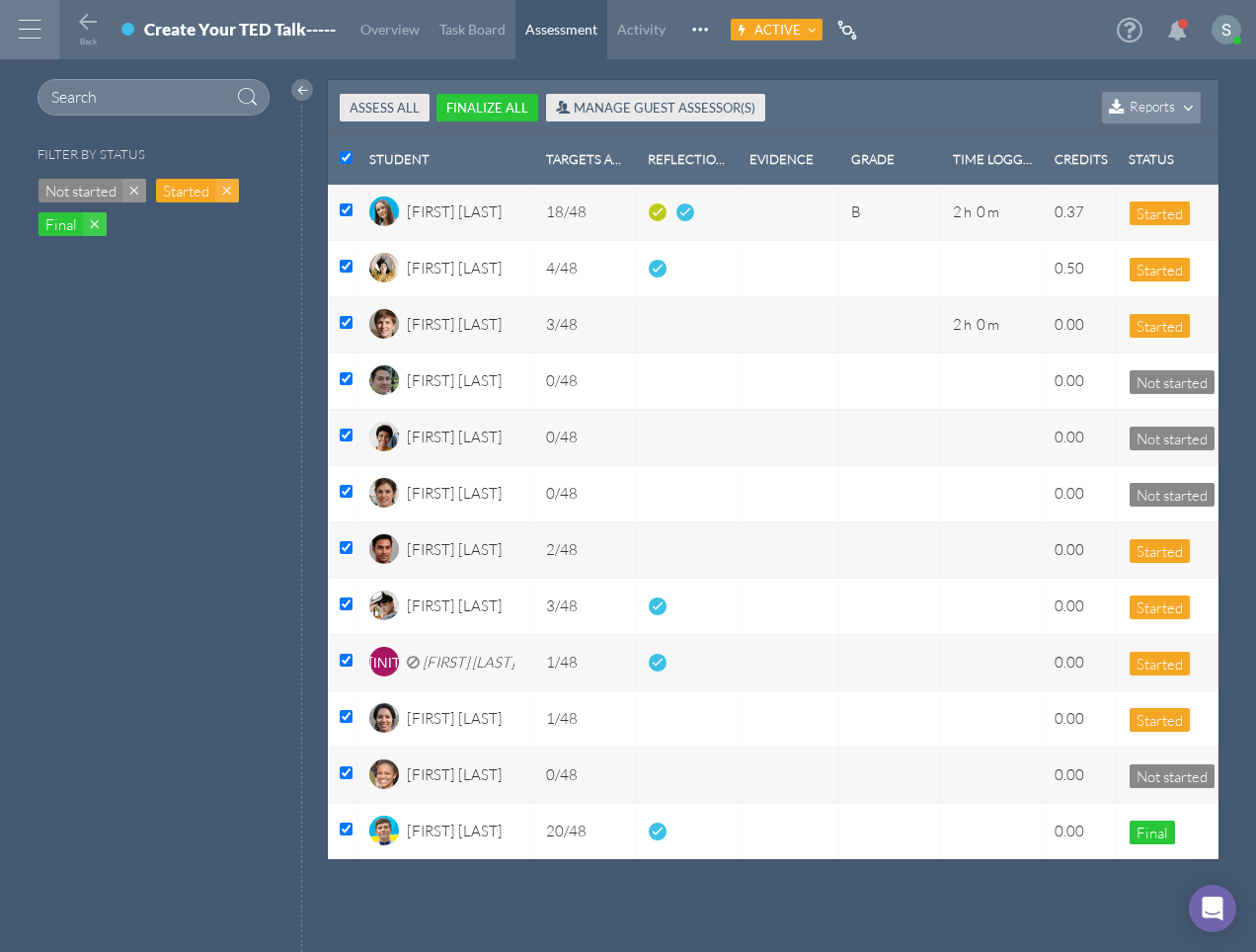 checkbox on "true" 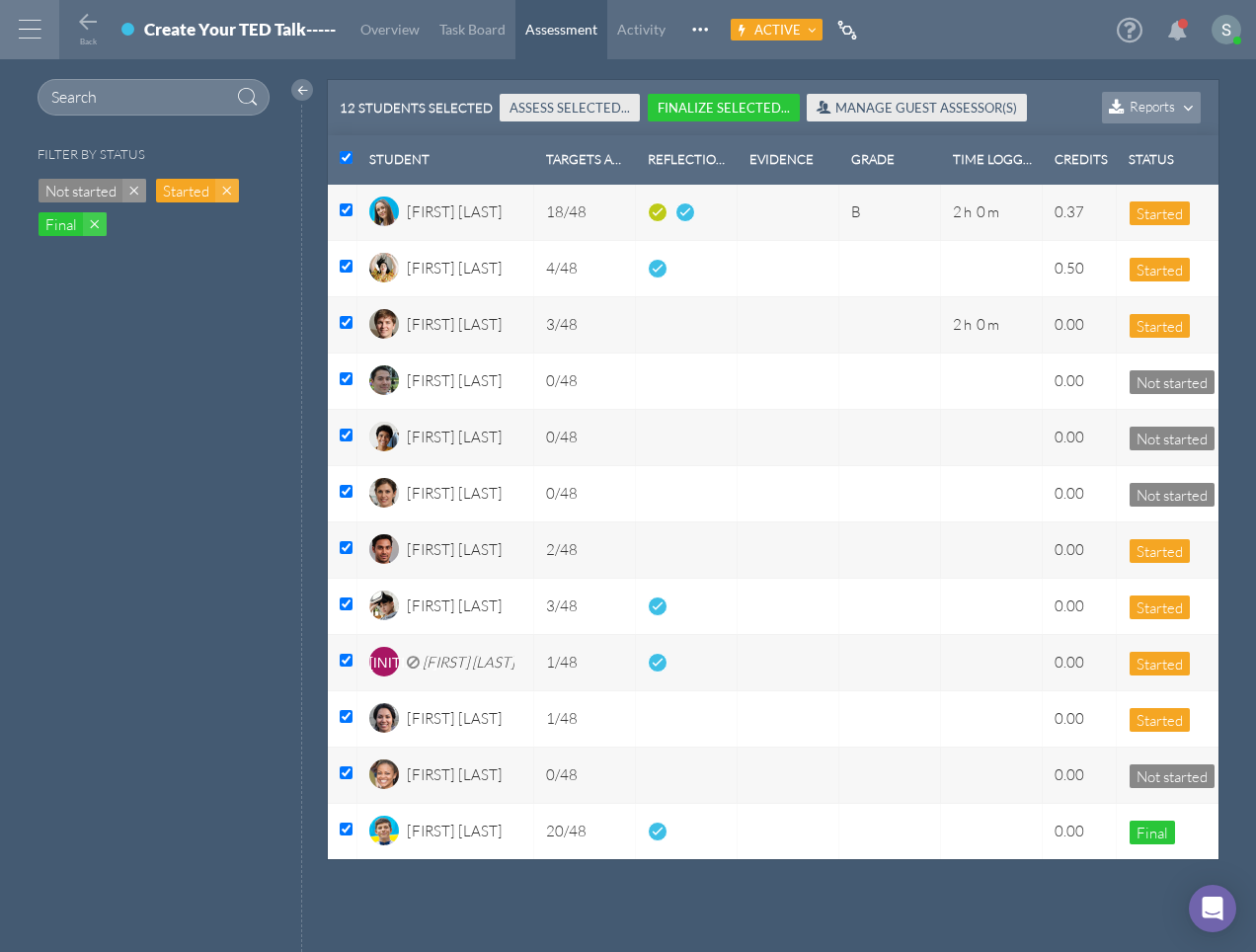 click at bounding box center (346, 157) 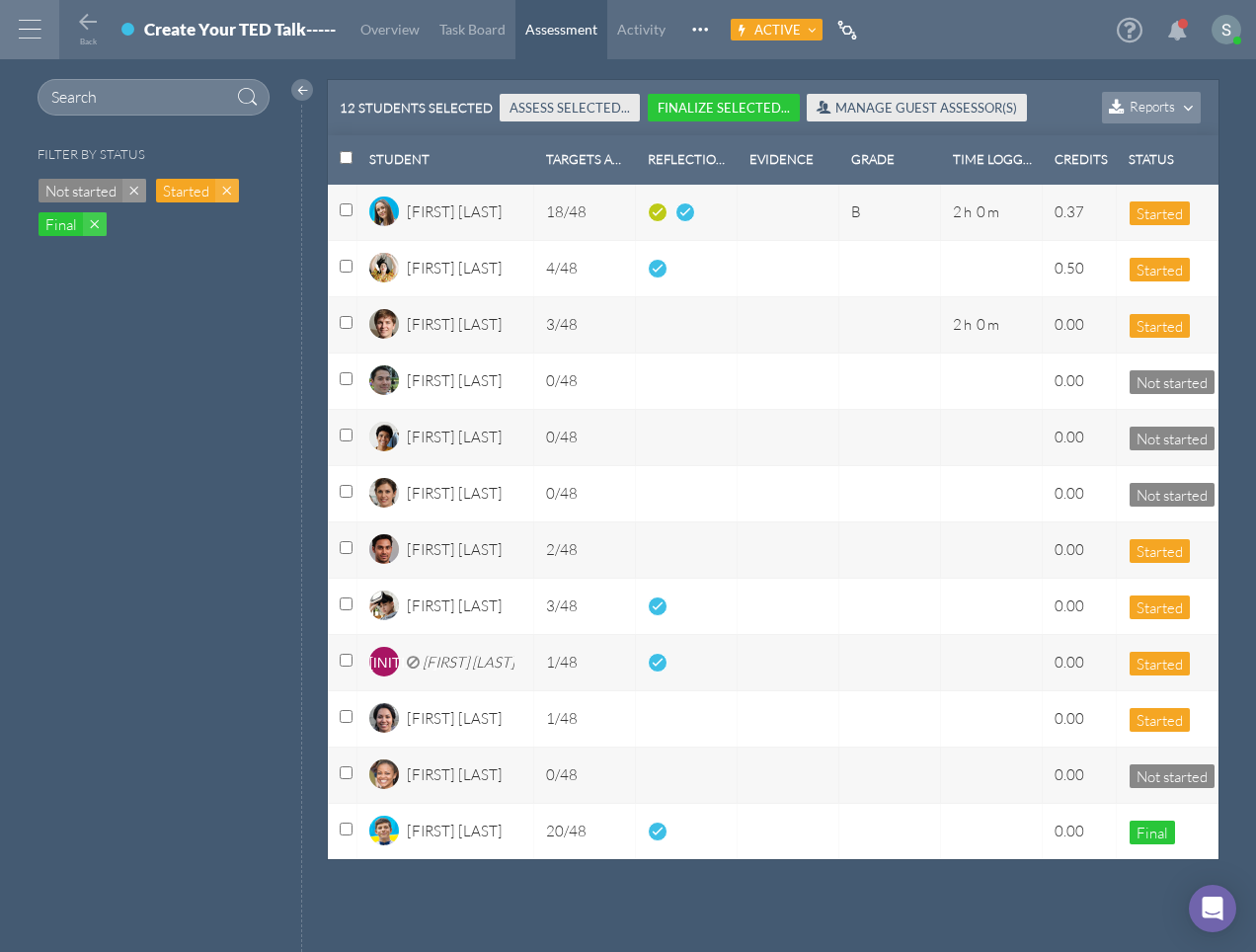 checkbox on "false" 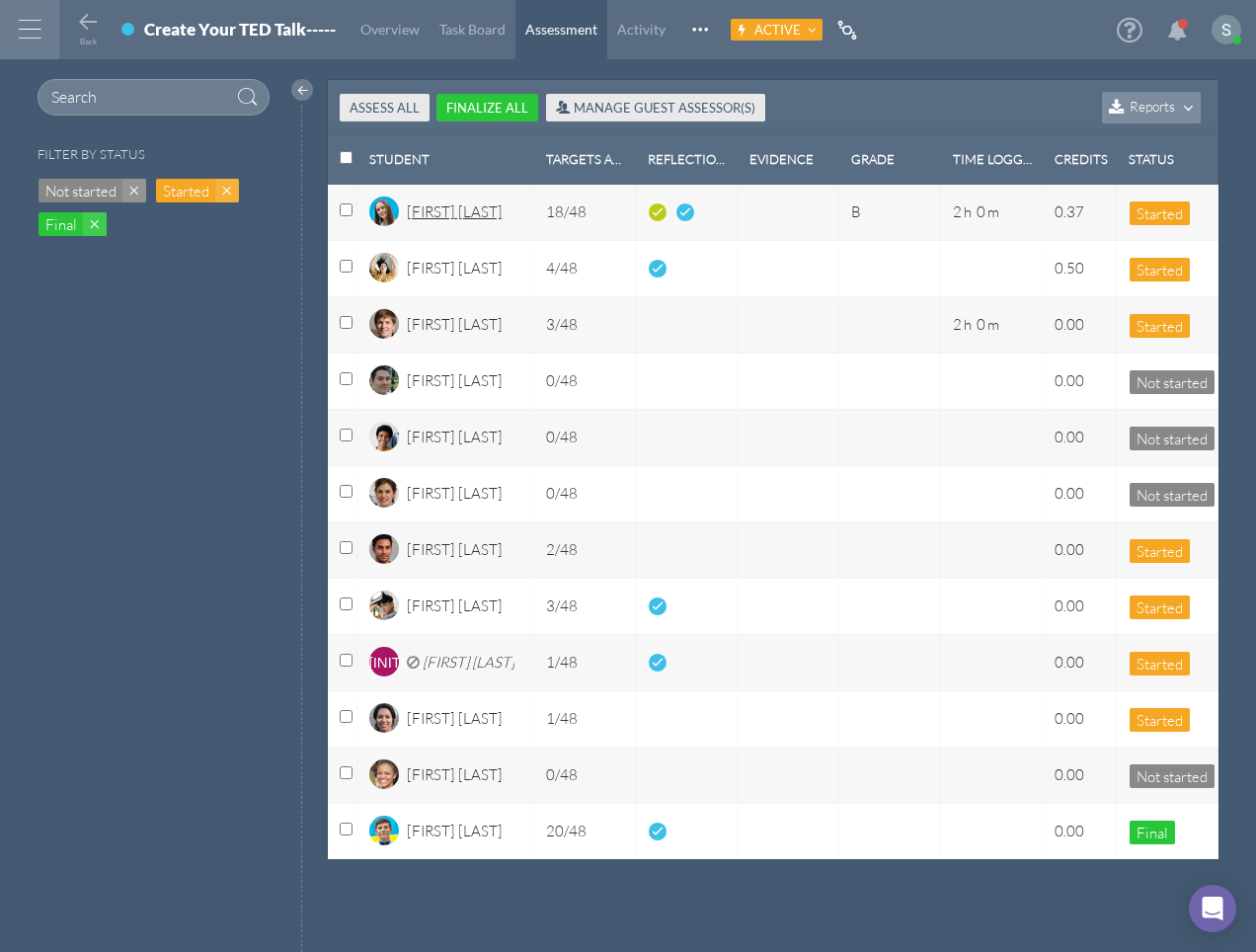 click on "[FIRST] [LAST]" at bounding box center [454, 218] 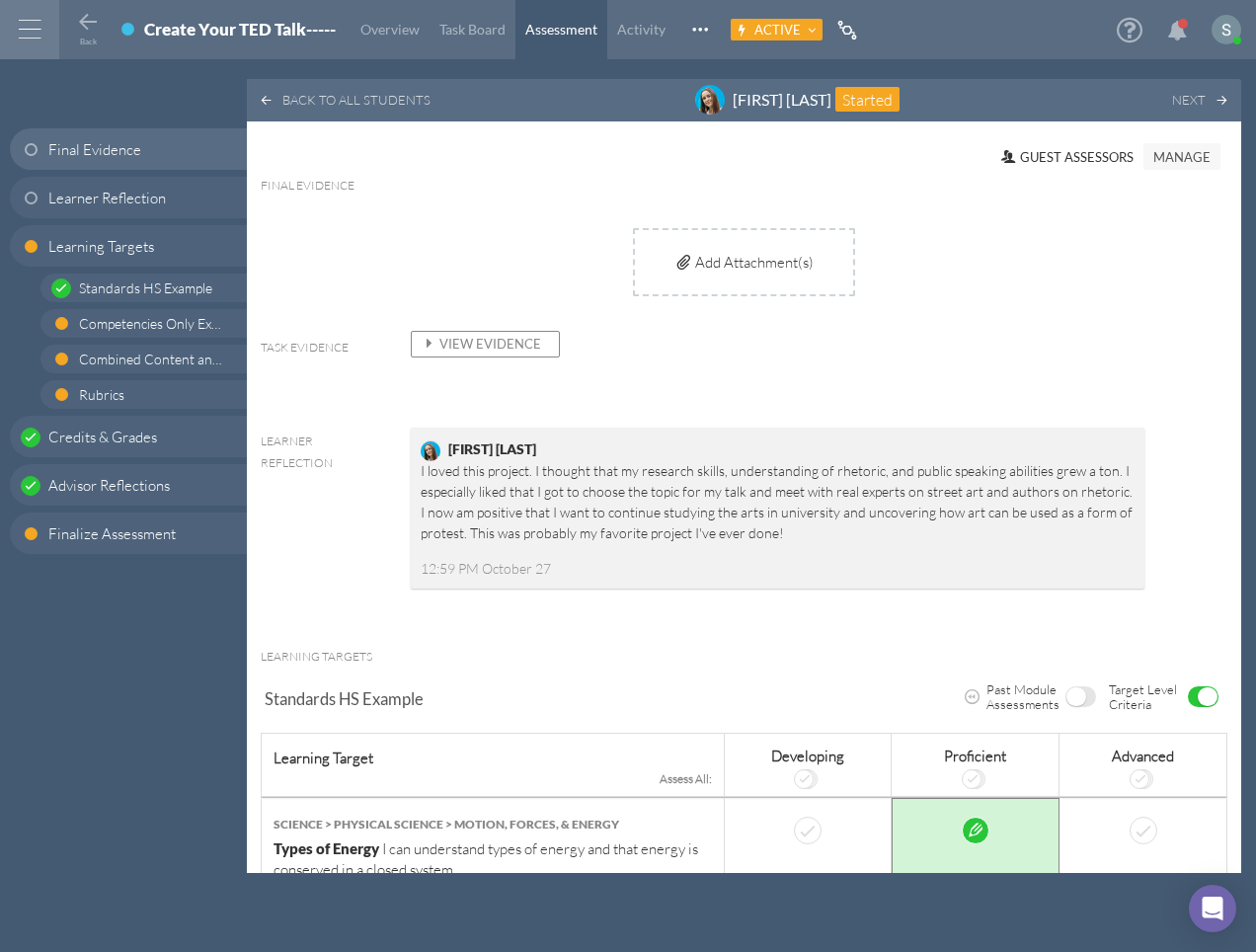 click on "View Evidence" at bounding box center [480, 344] 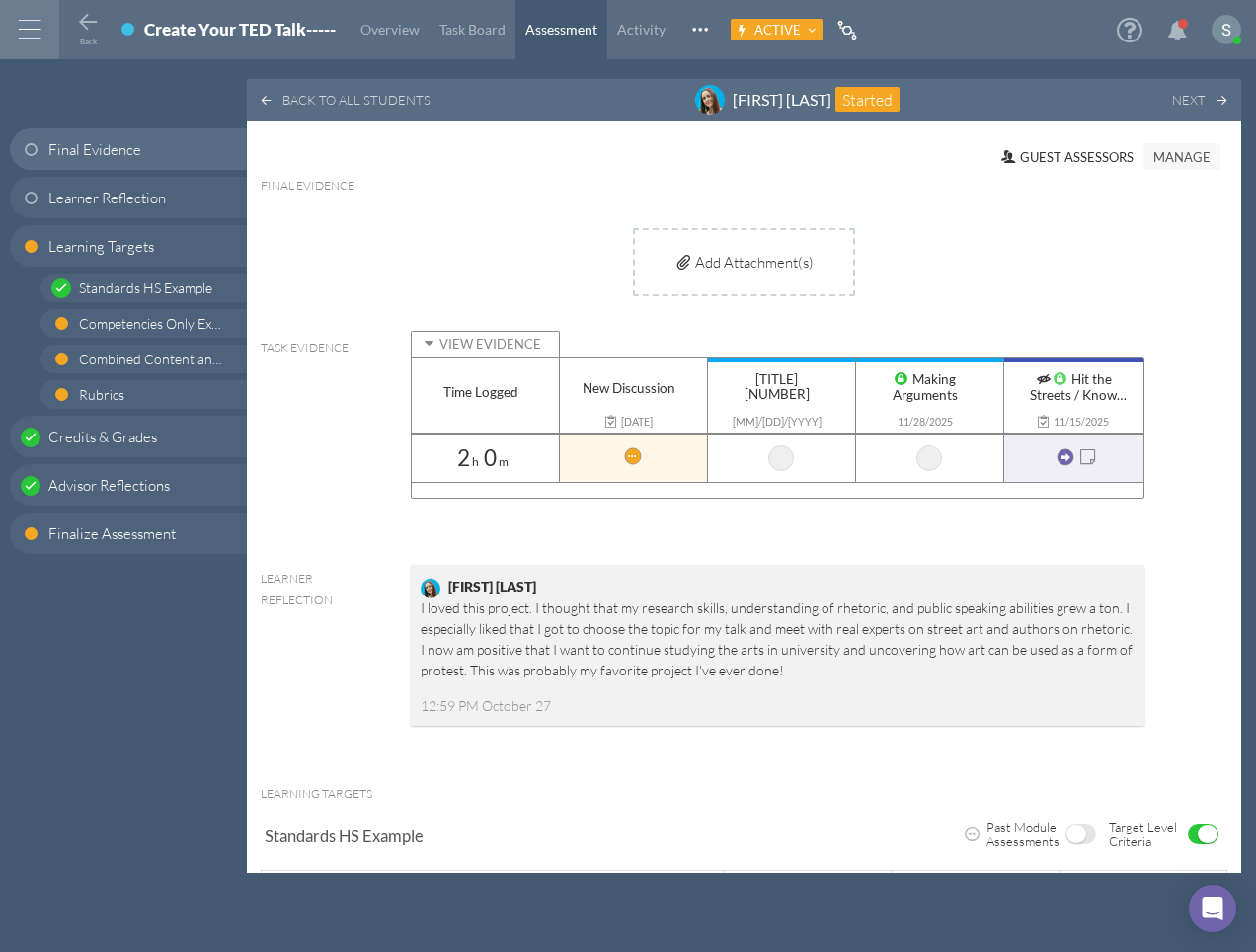 click on "Time Logged New Discussion 02/14/2026 Showcase Preparation Talk #2 01/31/2026 Making Arguments  11/28/2025 Hit the Streets / Know your Community.  11/15/2025 Full Module Reflection 11/03/2025 I just added a task 10/31/2025 Rhetoric then and now 09/27/2025 Initial Research & Annotated Bibliography 09/04/2025 Task Workflow 08/31/2025 Ethos.  Pathos.  Logos. 08/25/2025 Leave your initial reactions 06/25/2025 Untitled 06/19/2025 Interview Rhetoric Expert [NAME] [LAST] 05/22/2025 Working on our Power Poses* 05/14/2025 Past assignment 05/08/2025 Writing Draft 1 04/24/2025 Video Inspiration & Brainstorm 04/20/2025 Writing Draft 2 04/16/2025 How to use Rhetoric 04/06/2025 Ted-O-Matic 04/03/2025 Crafting Your Deck 03/29/2025 Submit TED Talk Proposal 03/21/2025 Thank You For Arguing 03/13/2025 Putting it all together. 03/11/2025 NAme a task 02/12/2025 TED Talk Prototype to Delivery Reflection  01/17/2025 Overdue Task 12/13/2024 Final Draft of Script, Presentation, & Annotated Bibliography Submitted 12/02/2024 2 h 0 m 2" at bounding box center (777, 428) 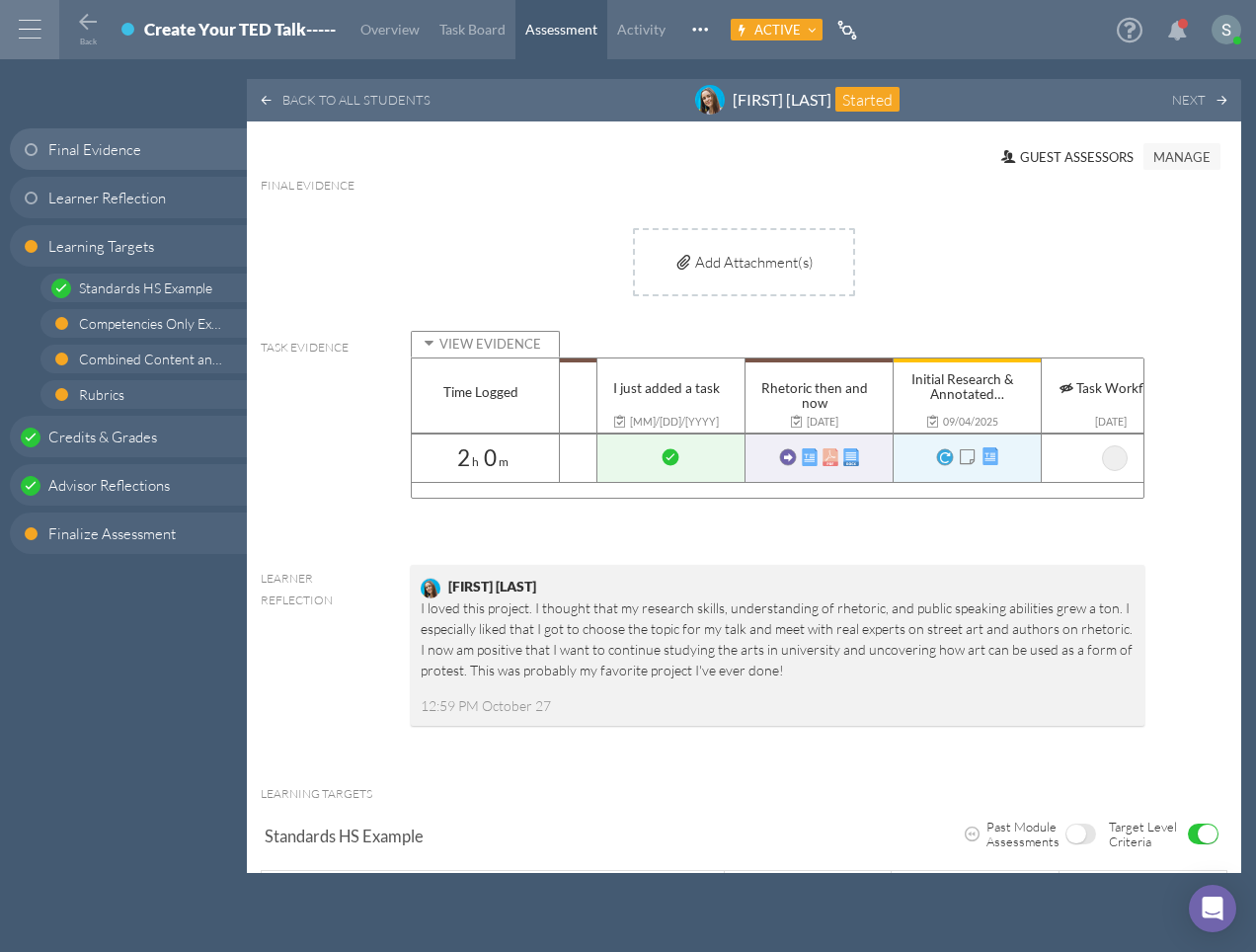scroll, scrollTop: 0, scrollLeft: 723, axis: horizontal 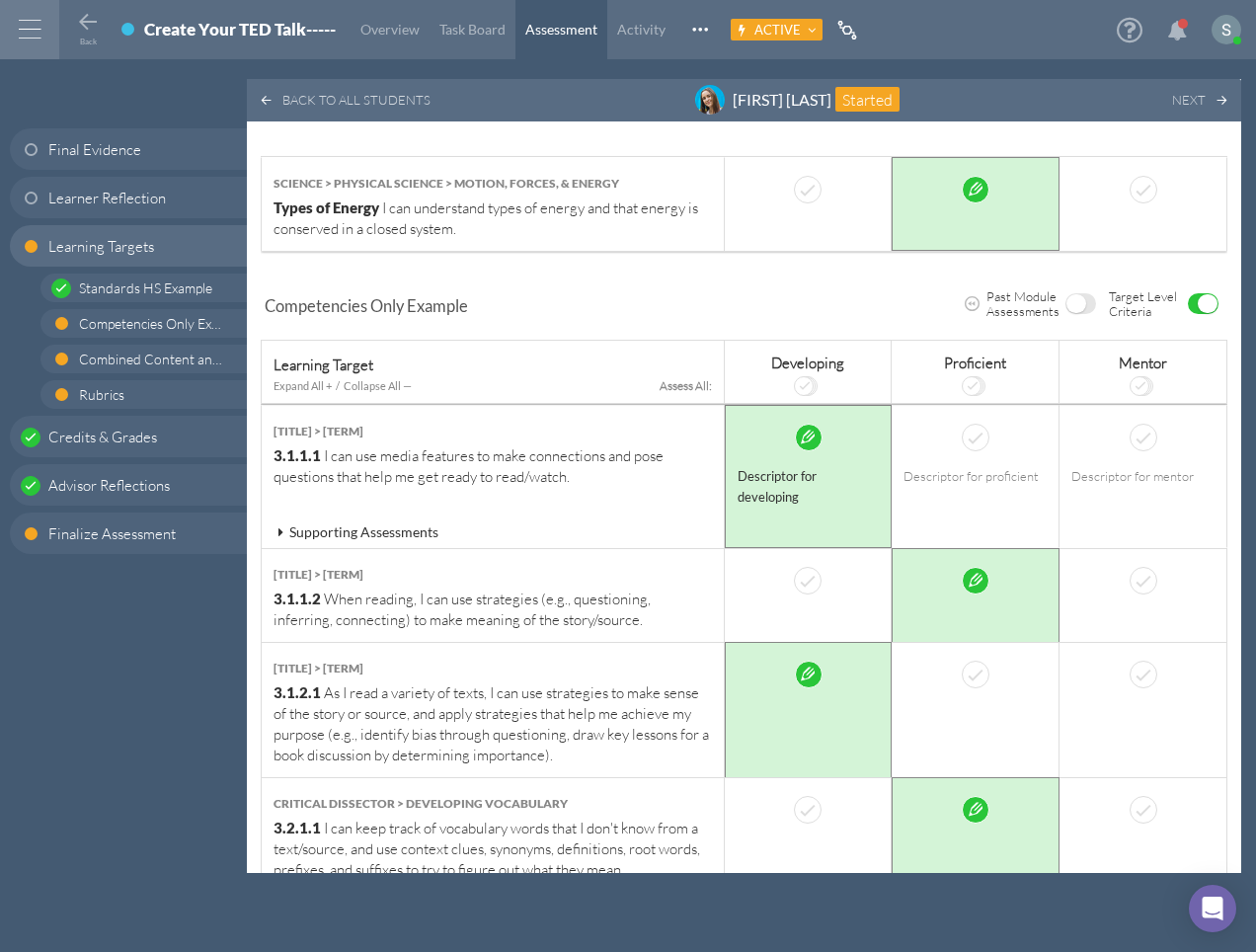 click at bounding box center [280, 532] 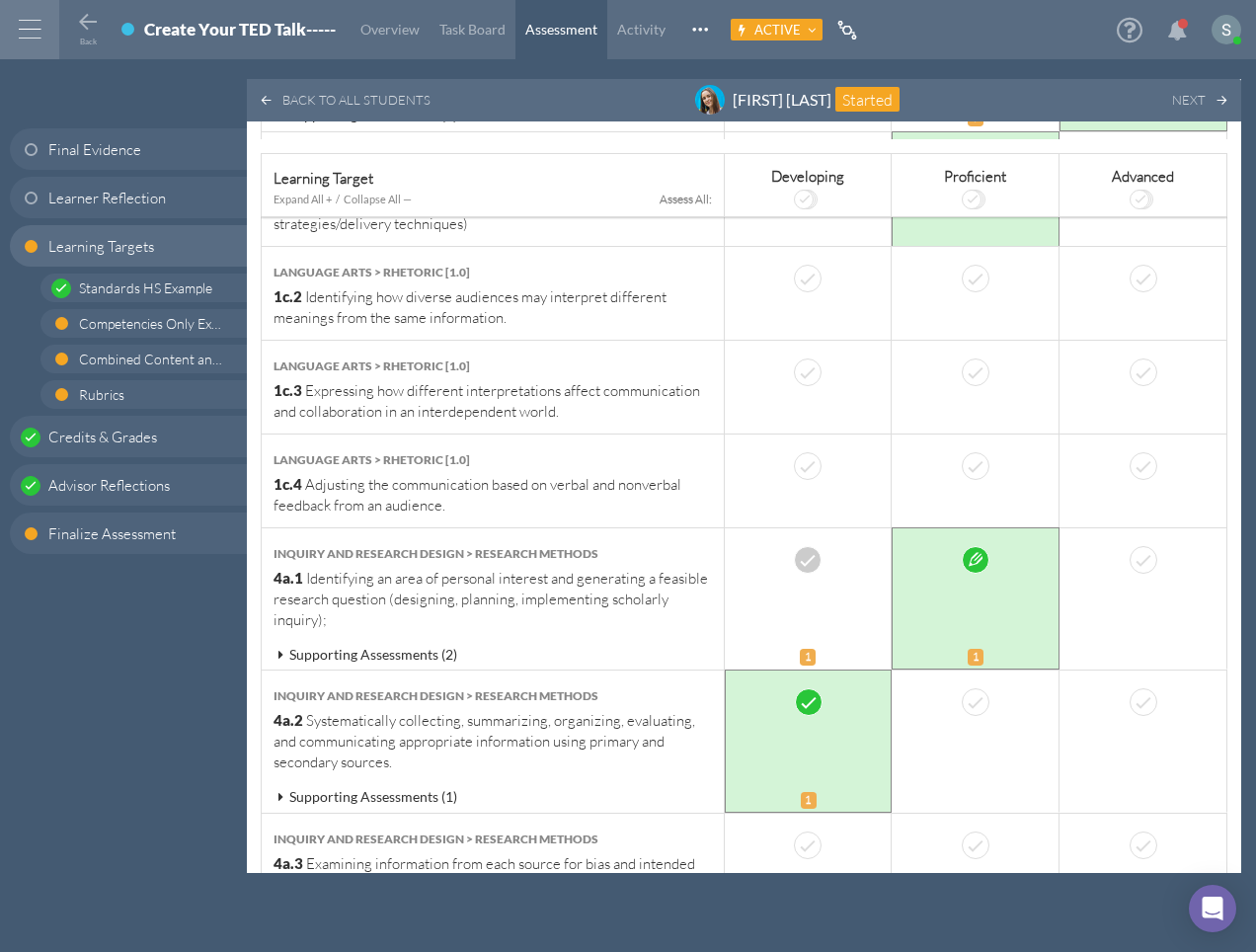 scroll, scrollTop: 2935, scrollLeft: 0, axis: vertical 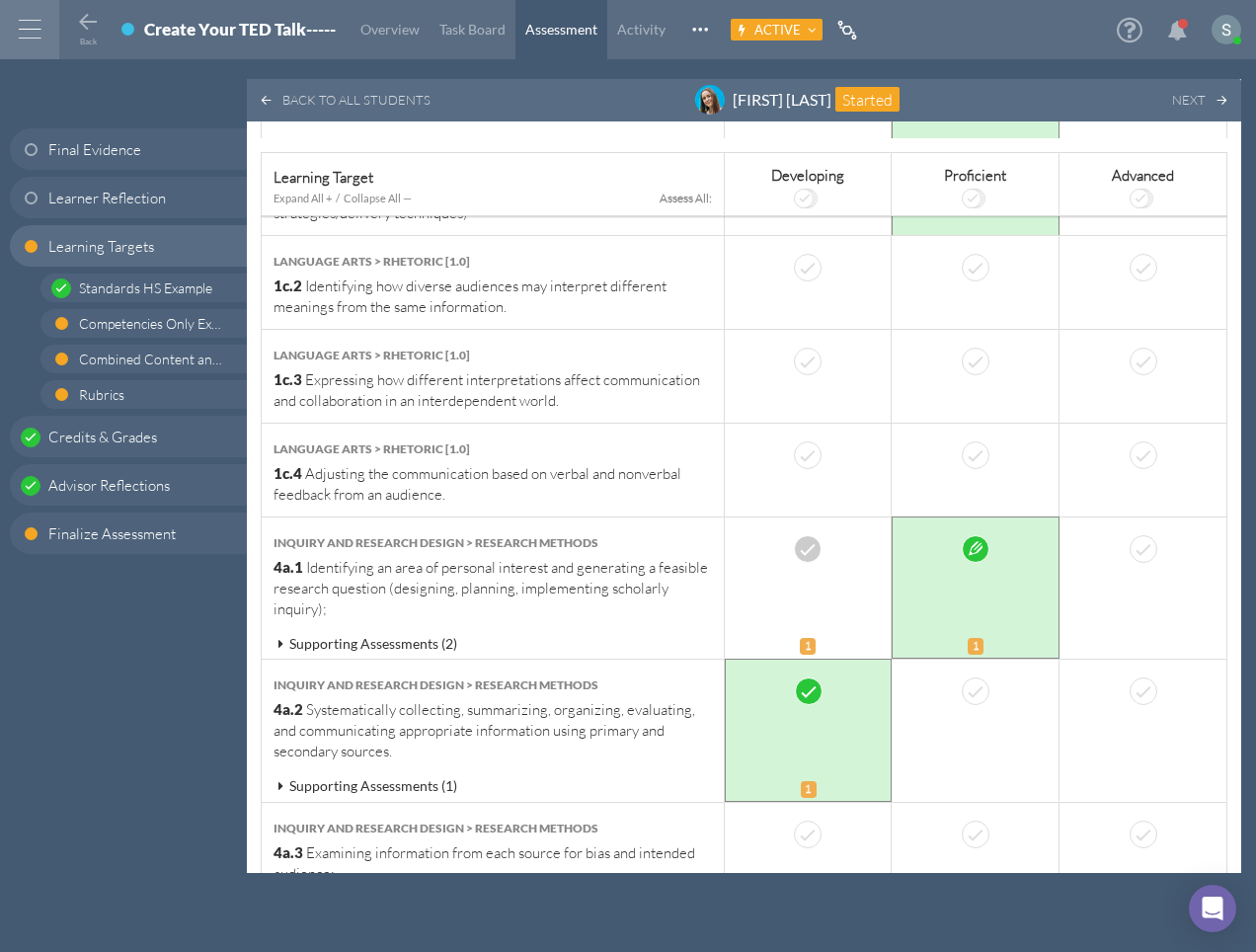 click at bounding box center [1130, 30] 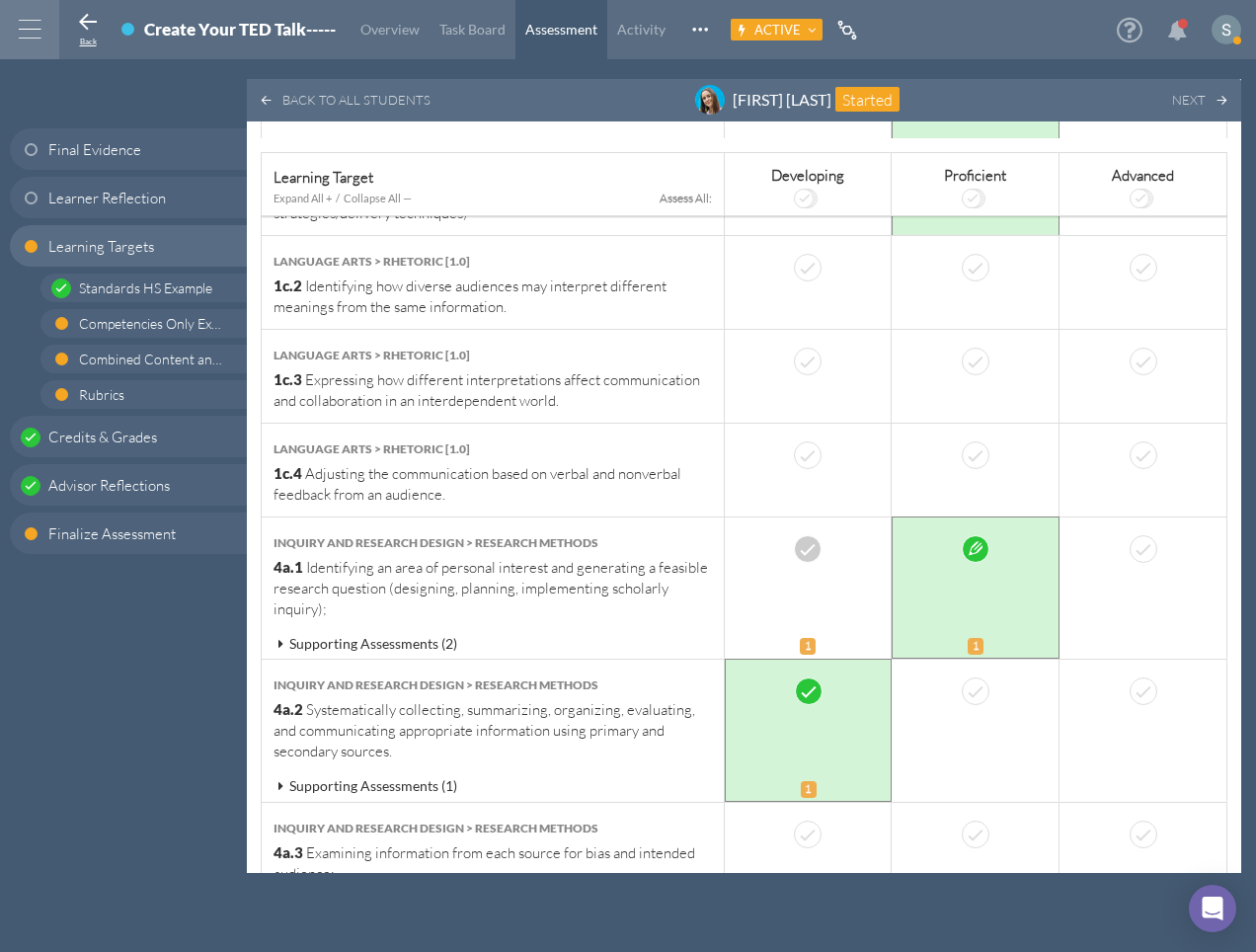 click at bounding box center (88, 23) 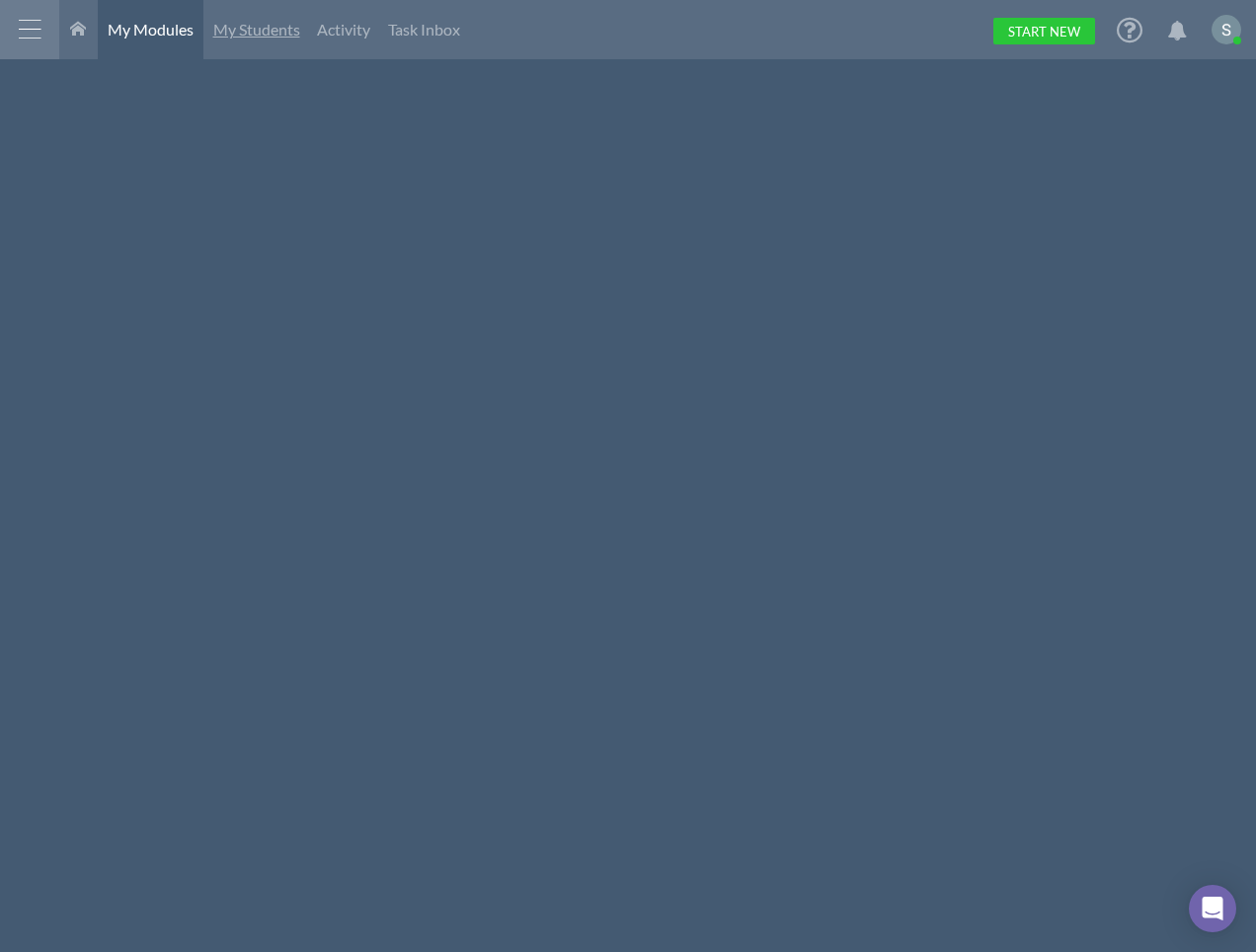 click on "My Students" at bounding box center [257, 29] 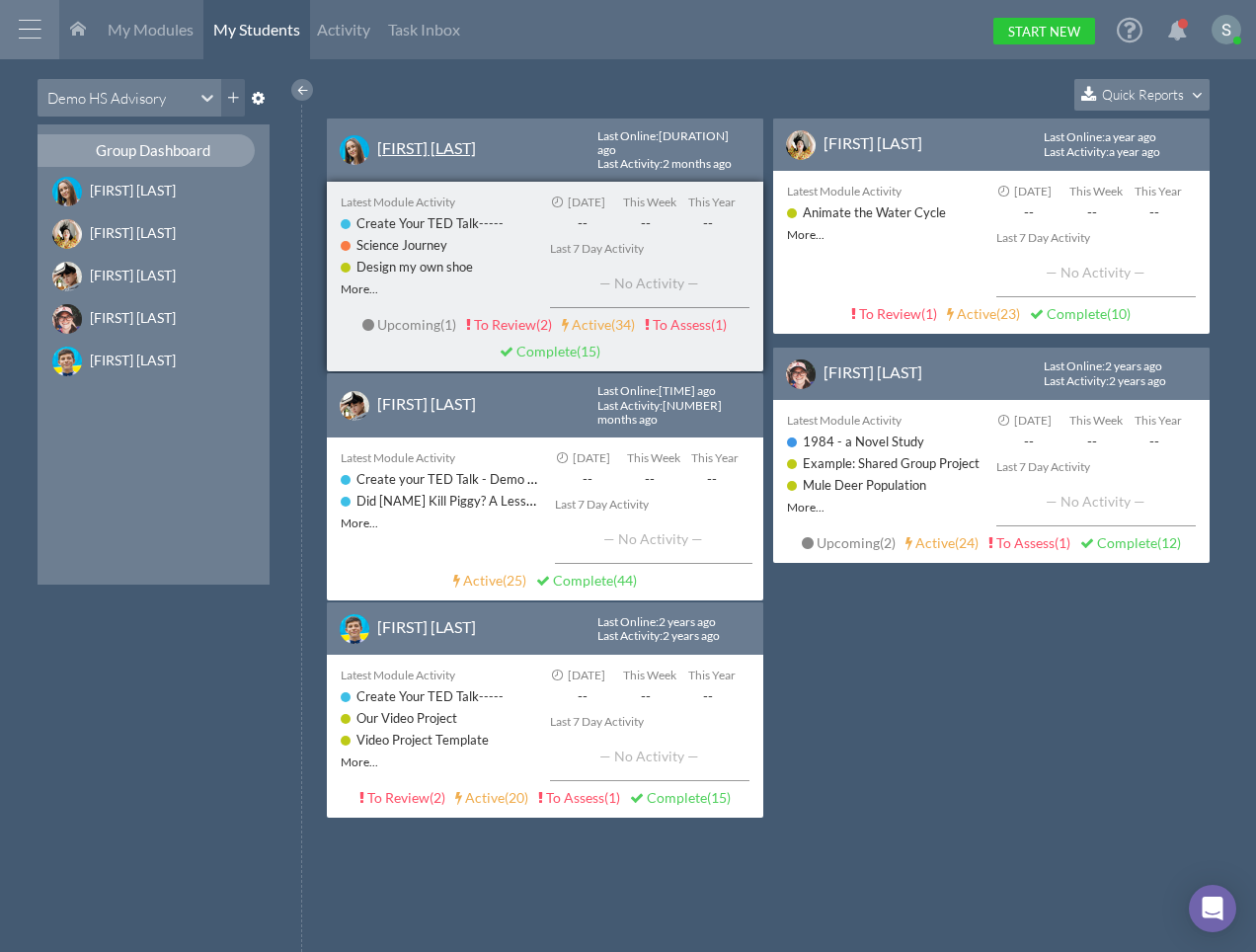 click on "[FIRST] [LAST]" at bounding box center (427, 147) 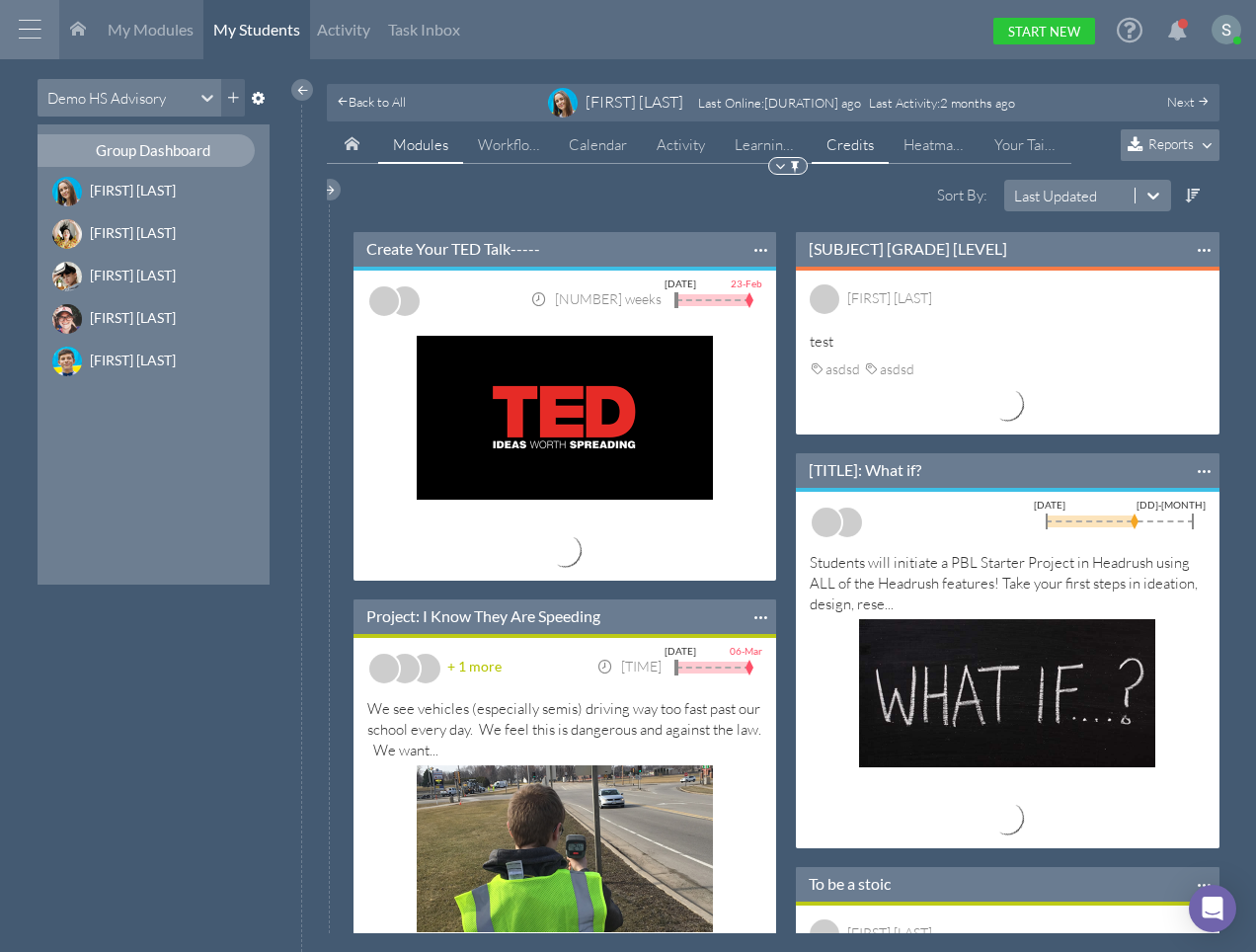click on "Credits" at bounding box center [850, 145] 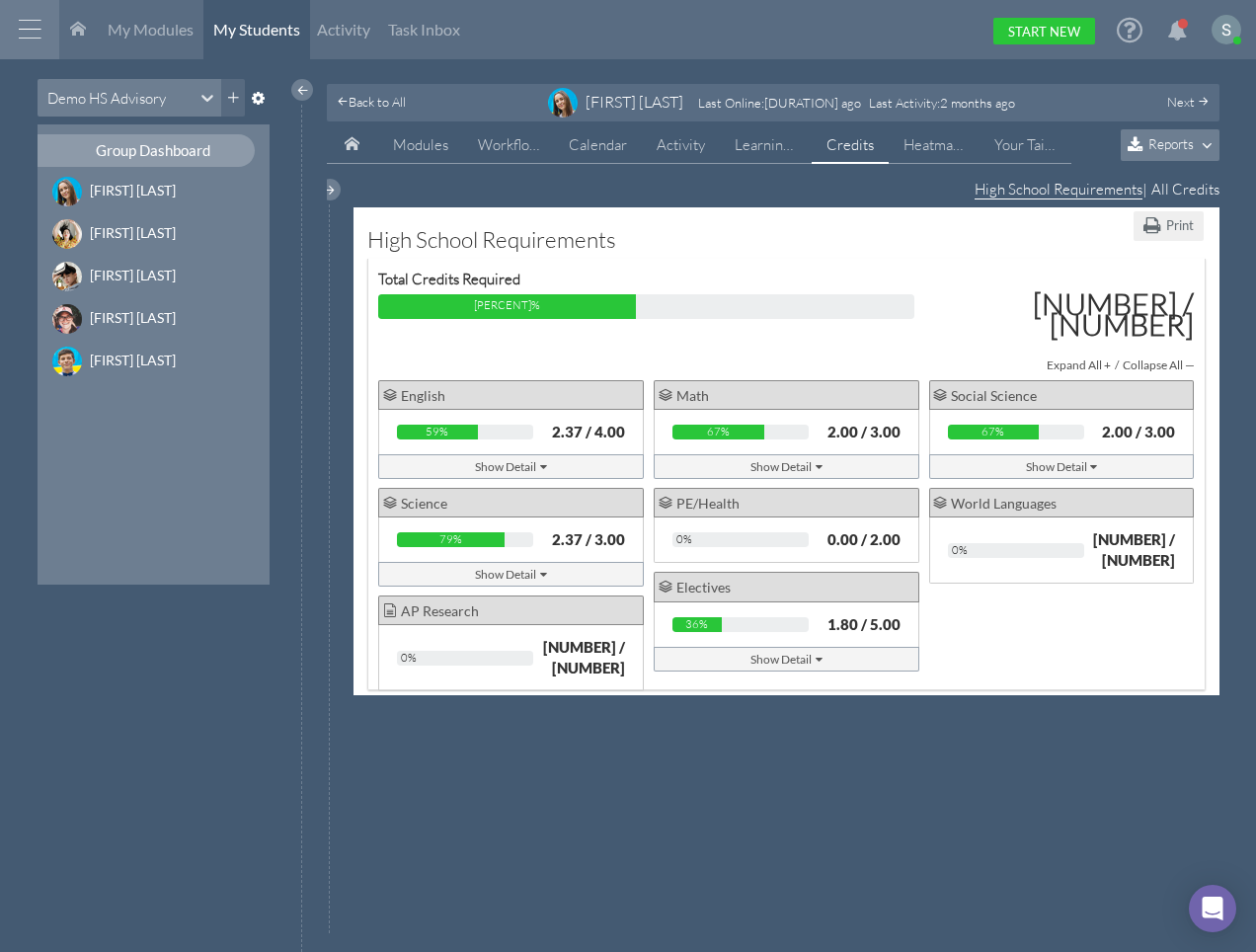 click on "Show Detail" at bounding box center (786, 466) 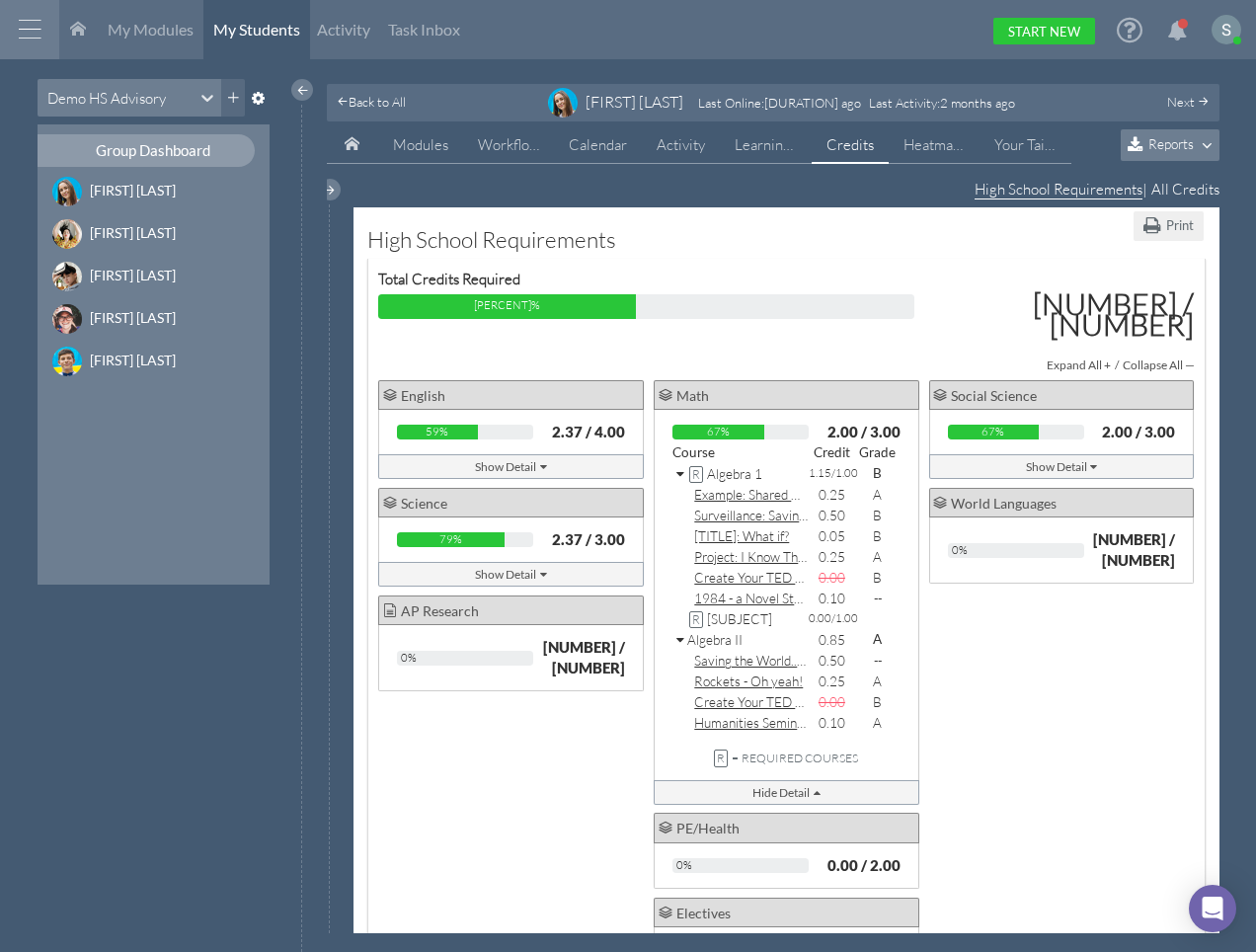 click at bounding box center (681, 475) 